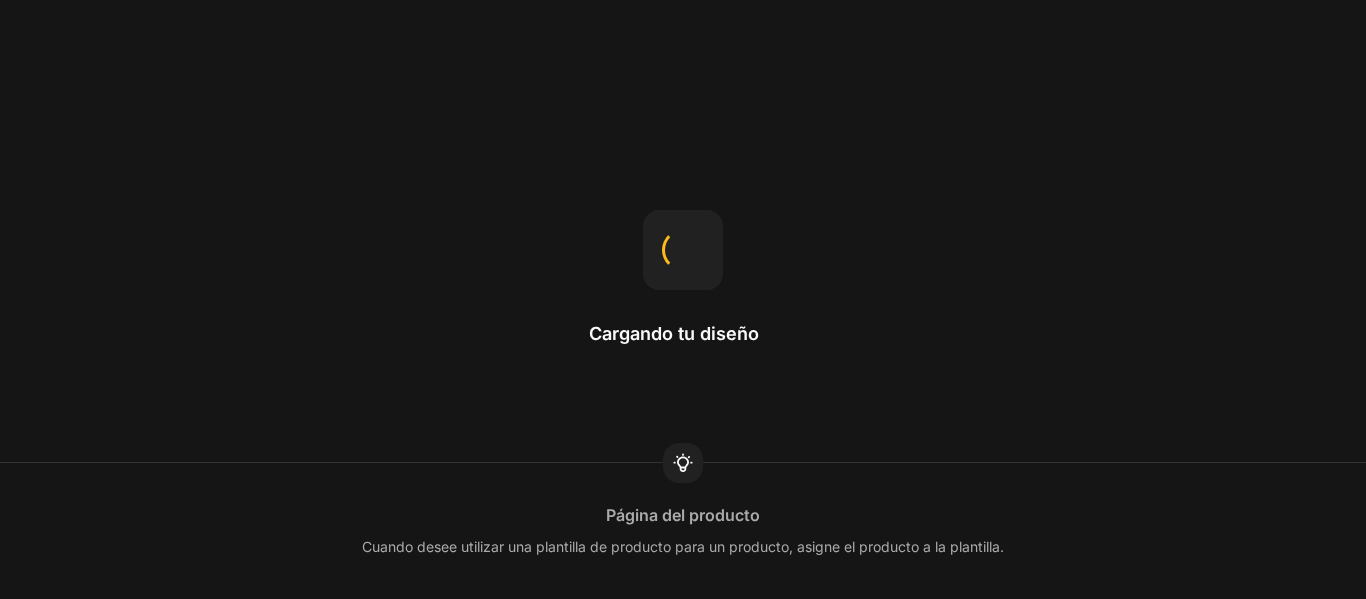 scroll, scrollTop: 0, scrollLeft: 0, axis: both 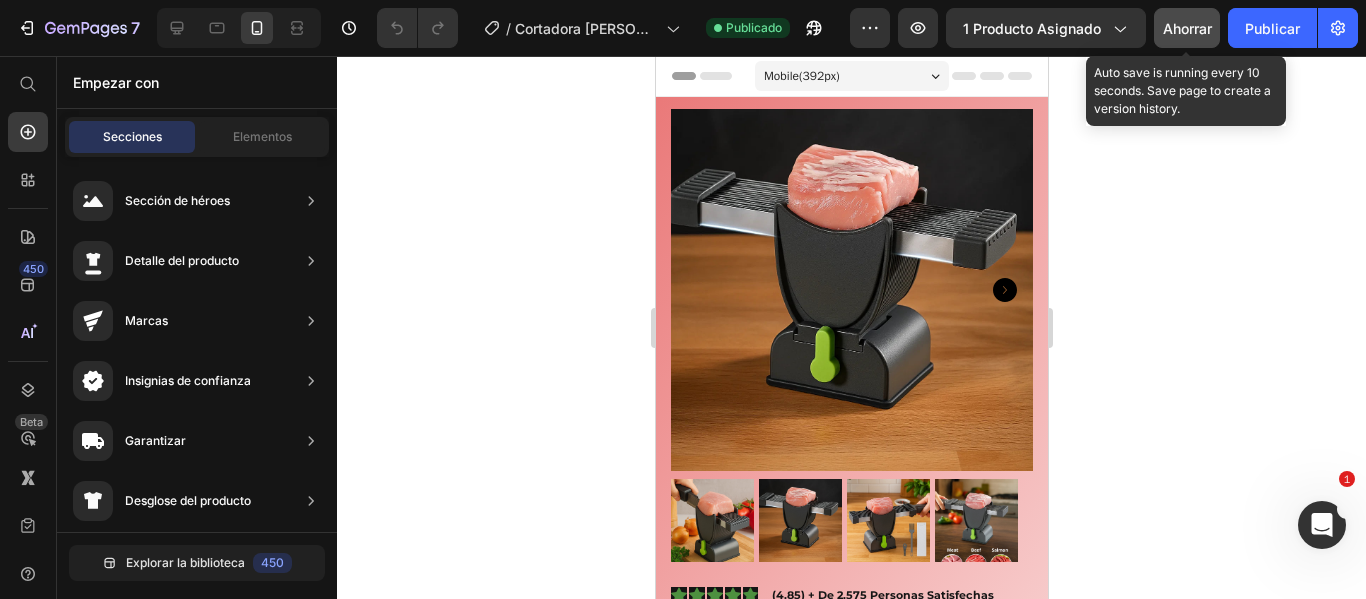 click on "Ahorrar" at bounding box center [1187, 28] 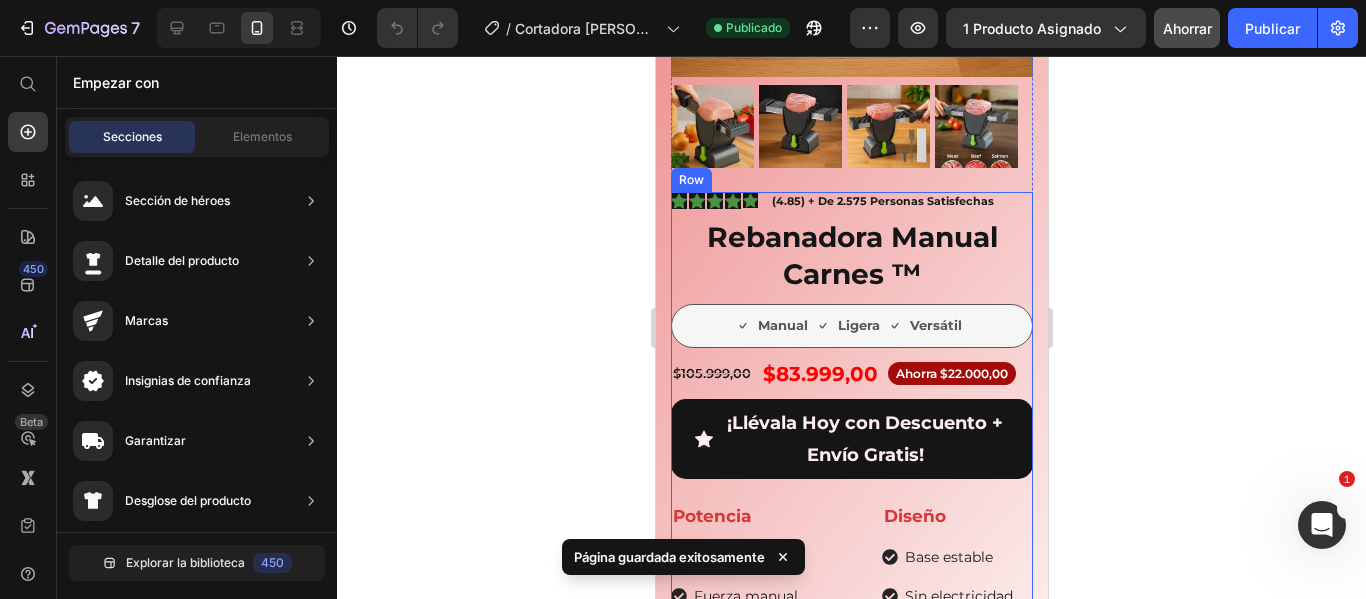 scroll, scrollTop: 100, scrollLeft: 0, axis: vertical 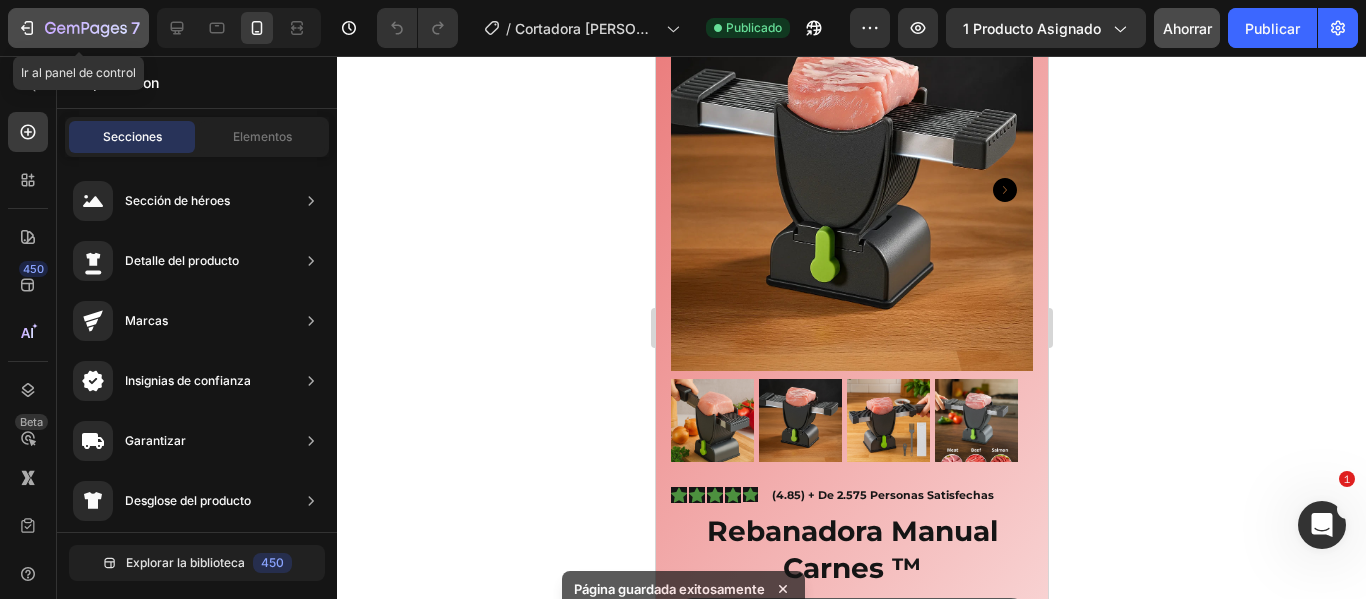 click 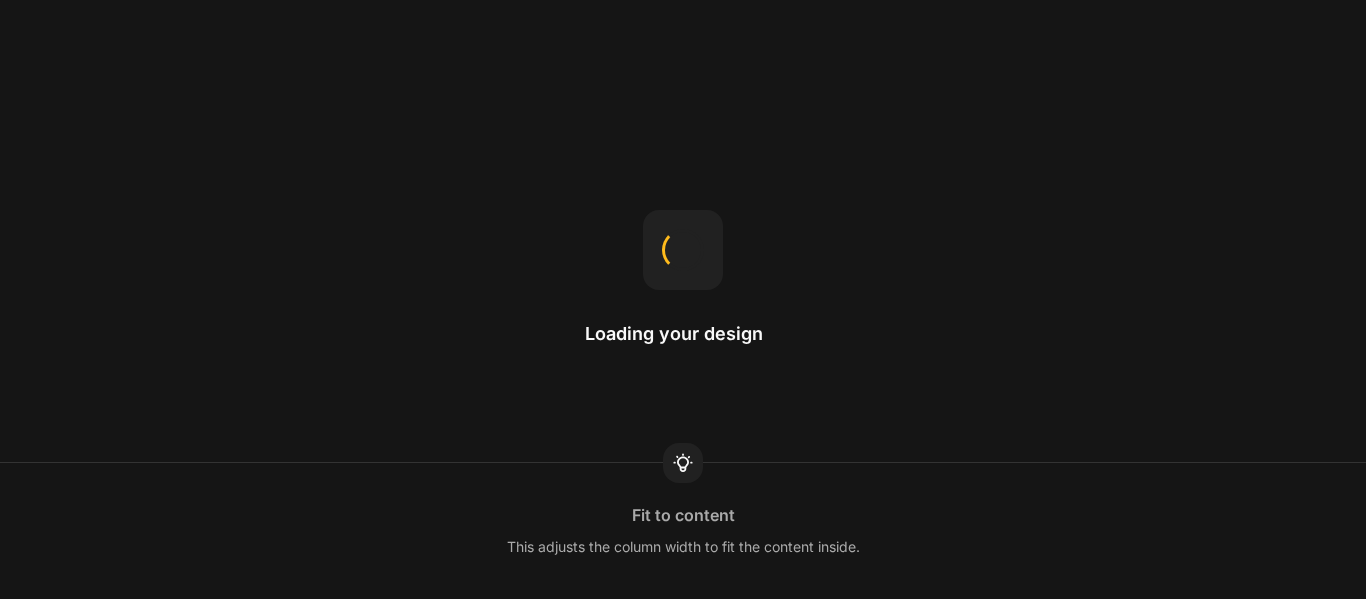scroll, scrollTop: 0, scrollLeft: 0, axis: both 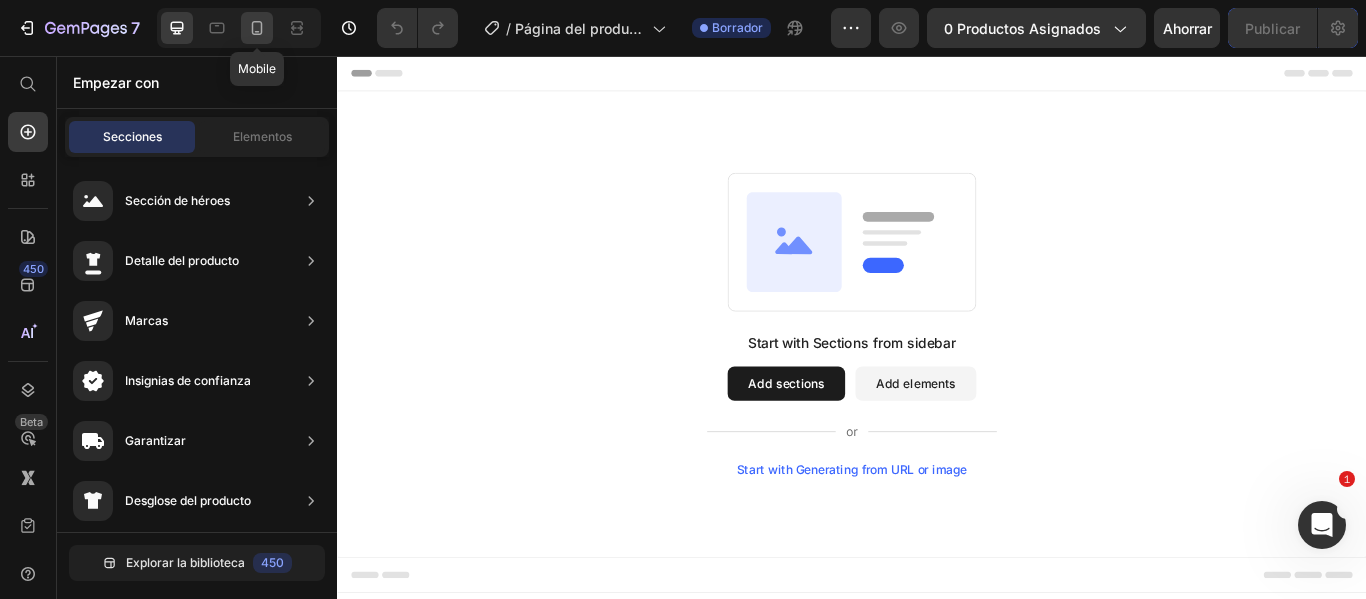 click 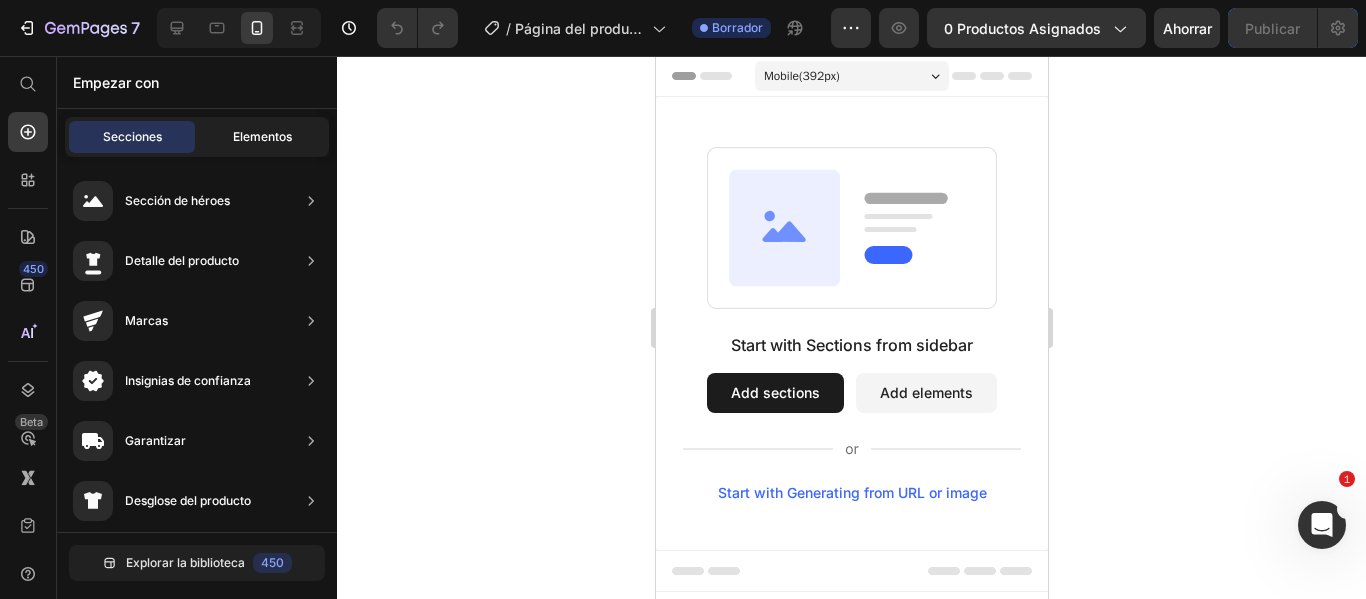 click on "Elementos" at bounding box center [262, 136] 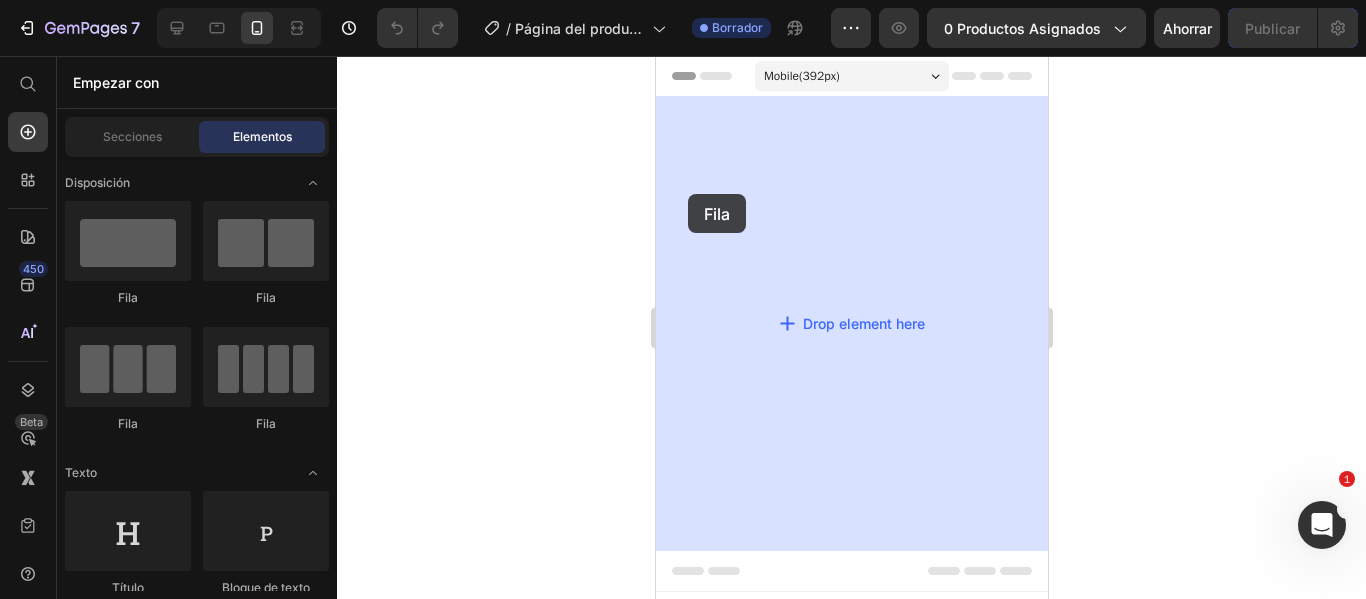 drag, startPoint x: 794, startPoint y: 290, endPoint x: 680, endPoint y: 194, distance: 149.03691 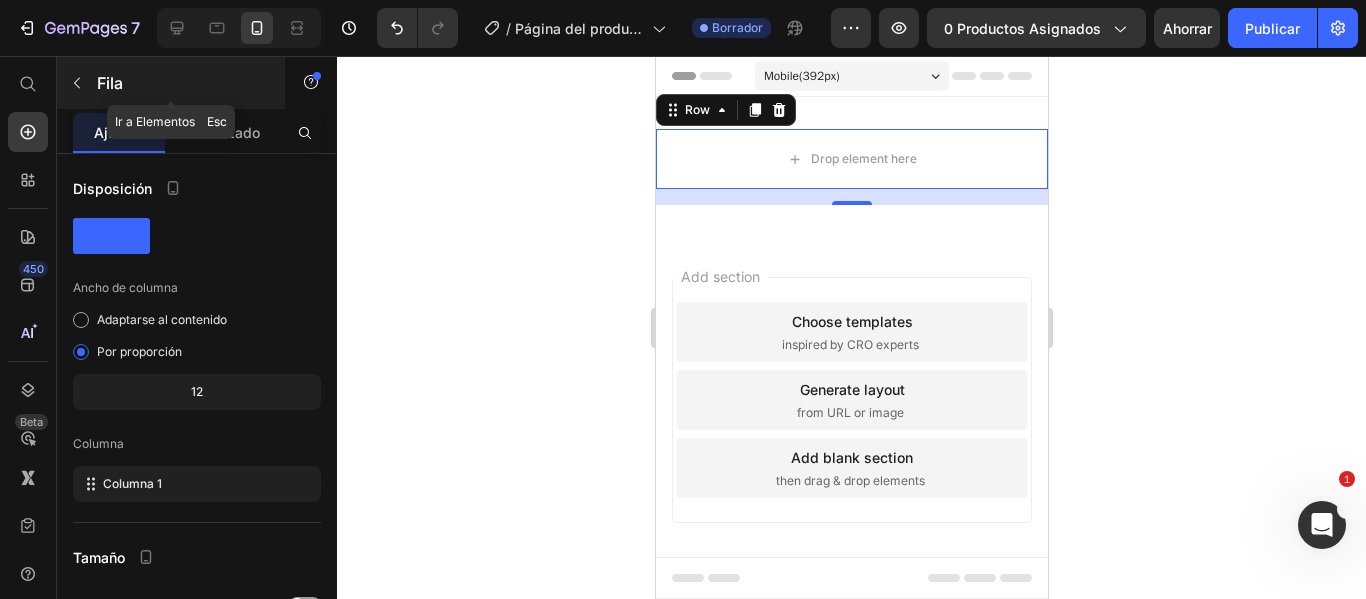 click on "Fila" at bounding box center (171, 83) 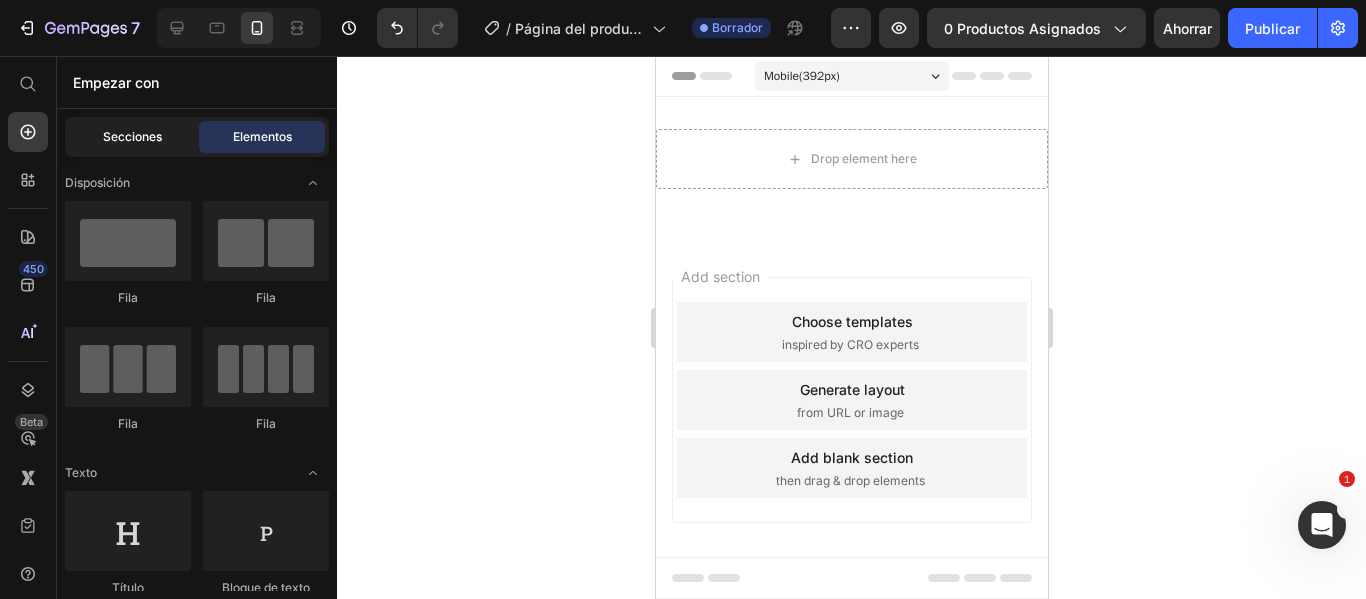 click on "Secciones" at bounding box center [132, 136] 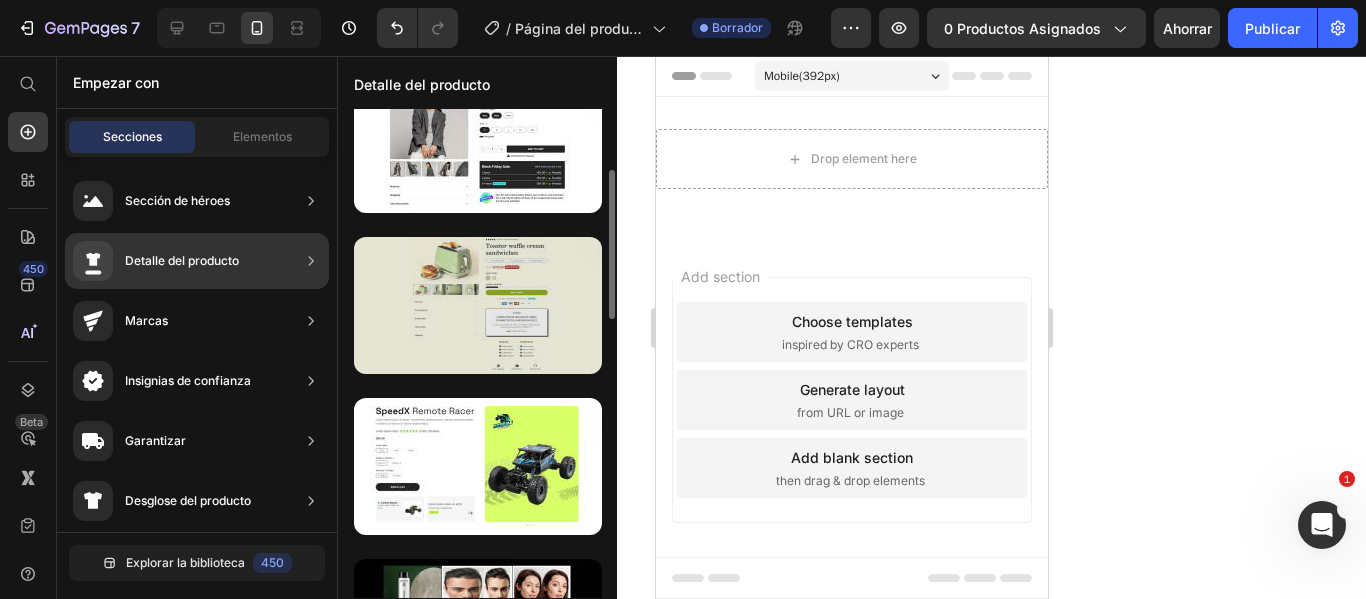 scroll, scrollTop: 300, scrollLeft: 0, axis: vertical 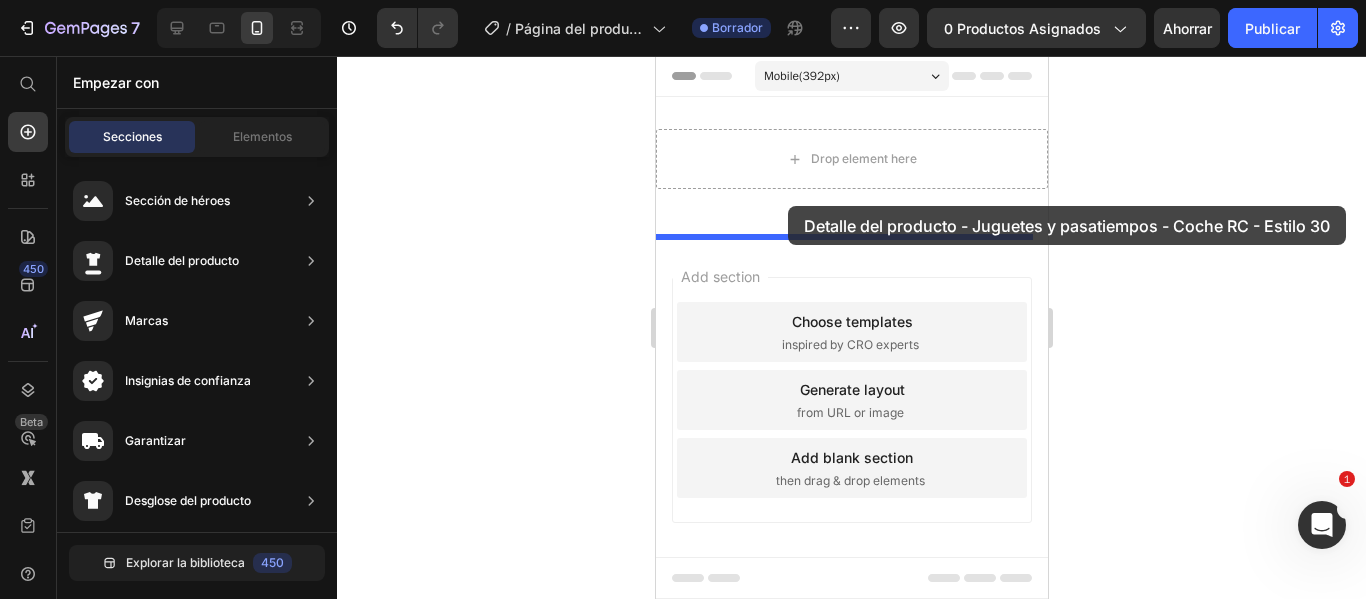 drag, startPoint x: 1092, startPoint y: 448, endPoint x: 787, endPoint y: 206, distance: 389.34433 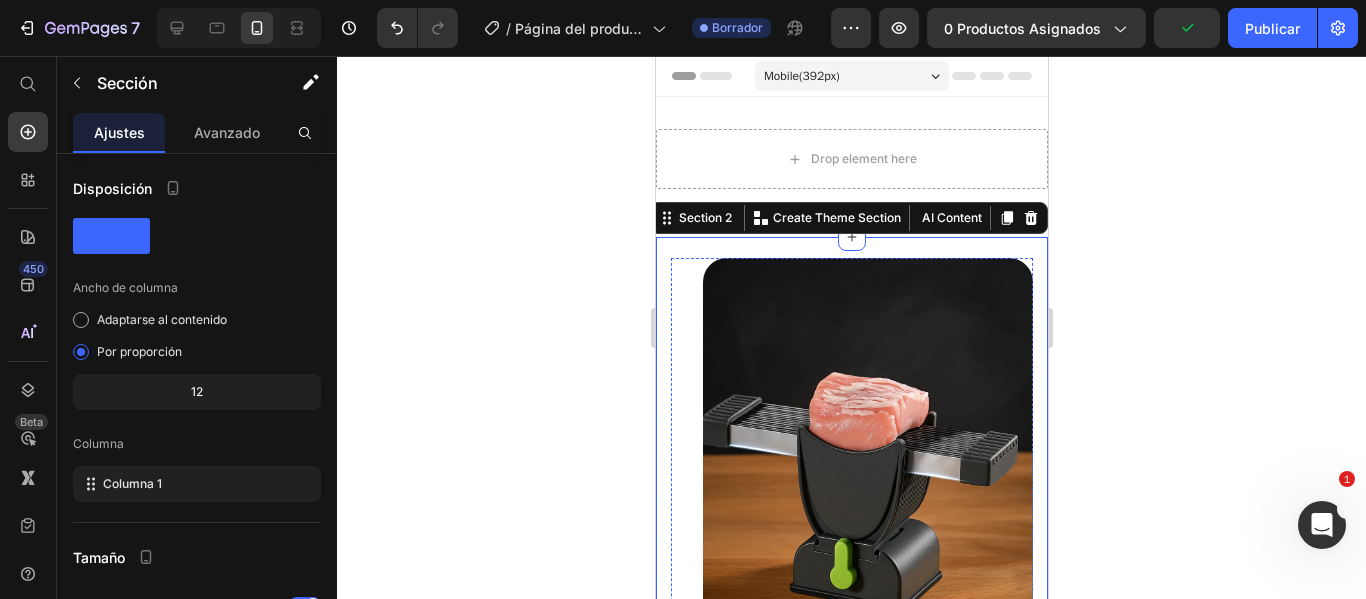 scroll, scrollTop: 300, scrollLeft: 0, axis: vertical 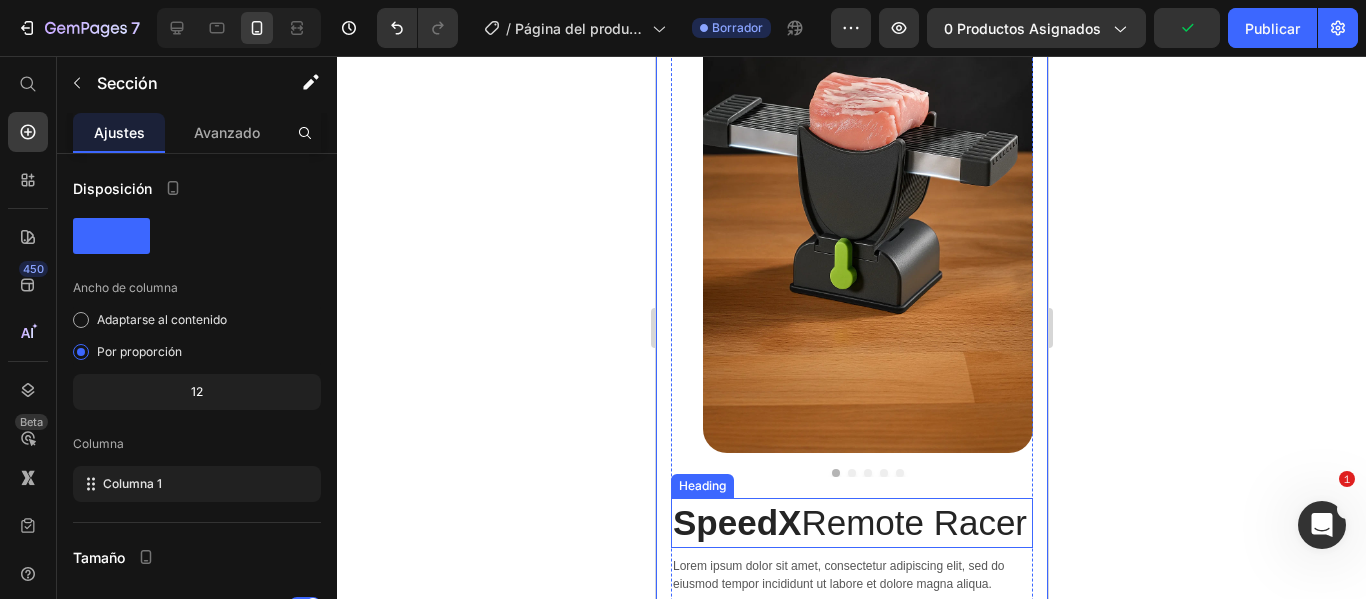 click on "SpeedX  Remote Racer" at bounding box center (851, 523) 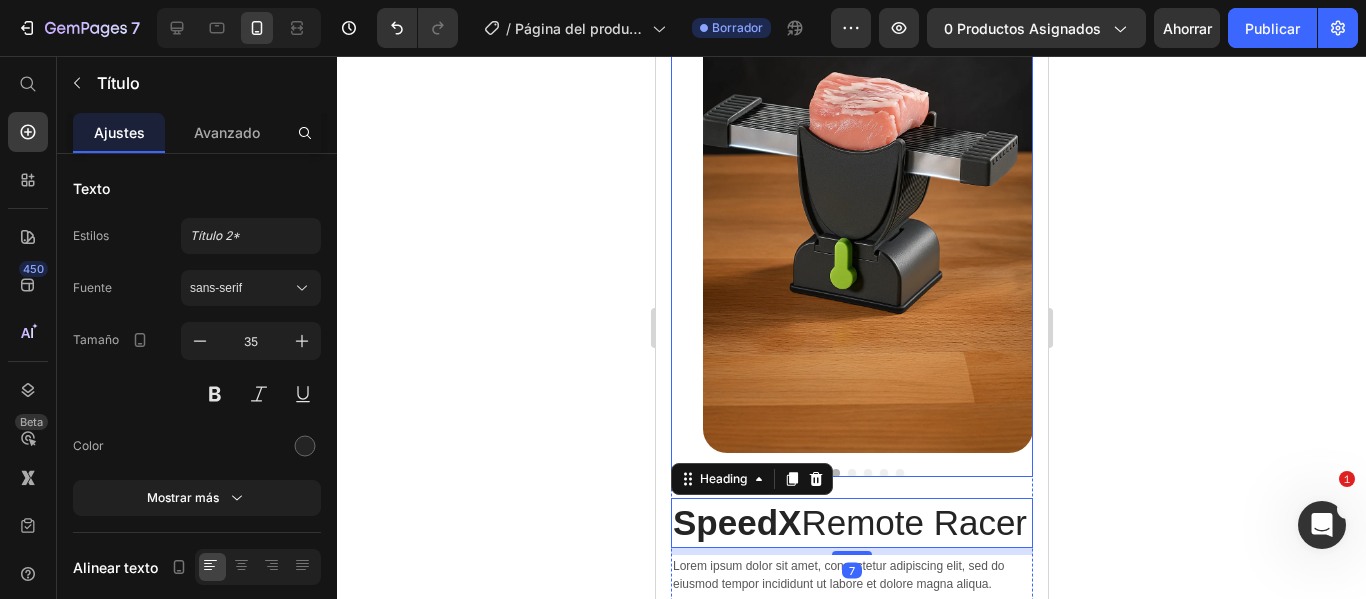 click at bounding box center (867, 205) 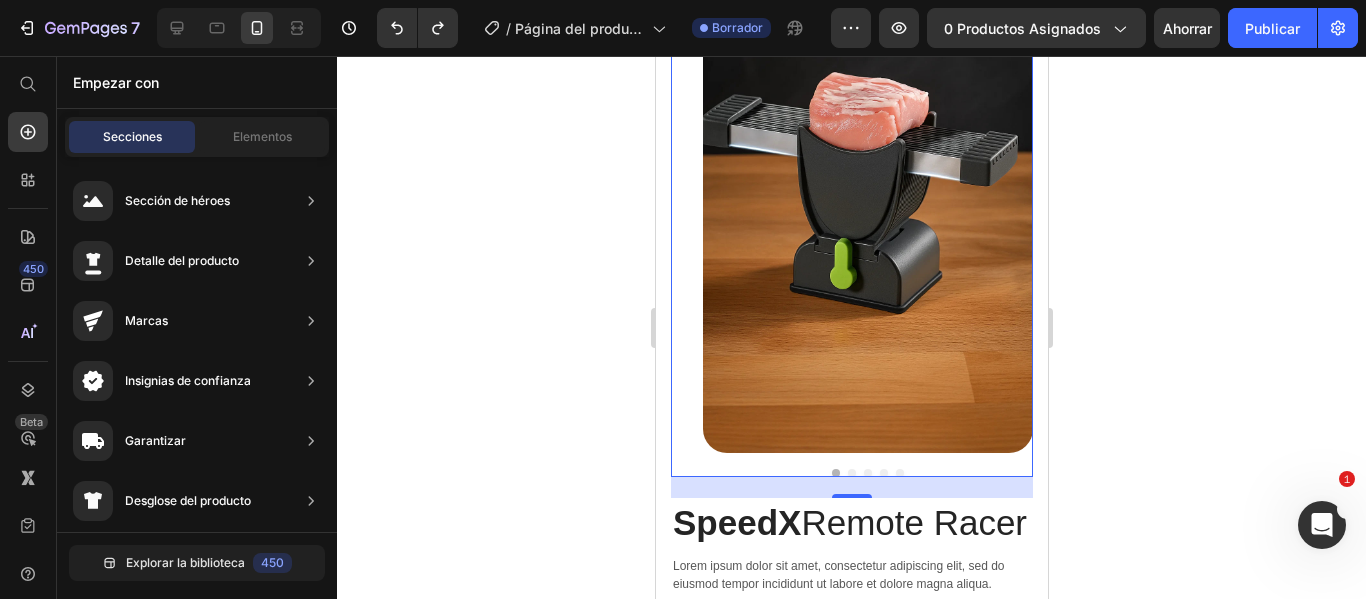 scroll, scrollTop: 20, scrollLeft: 0, axis: vertical 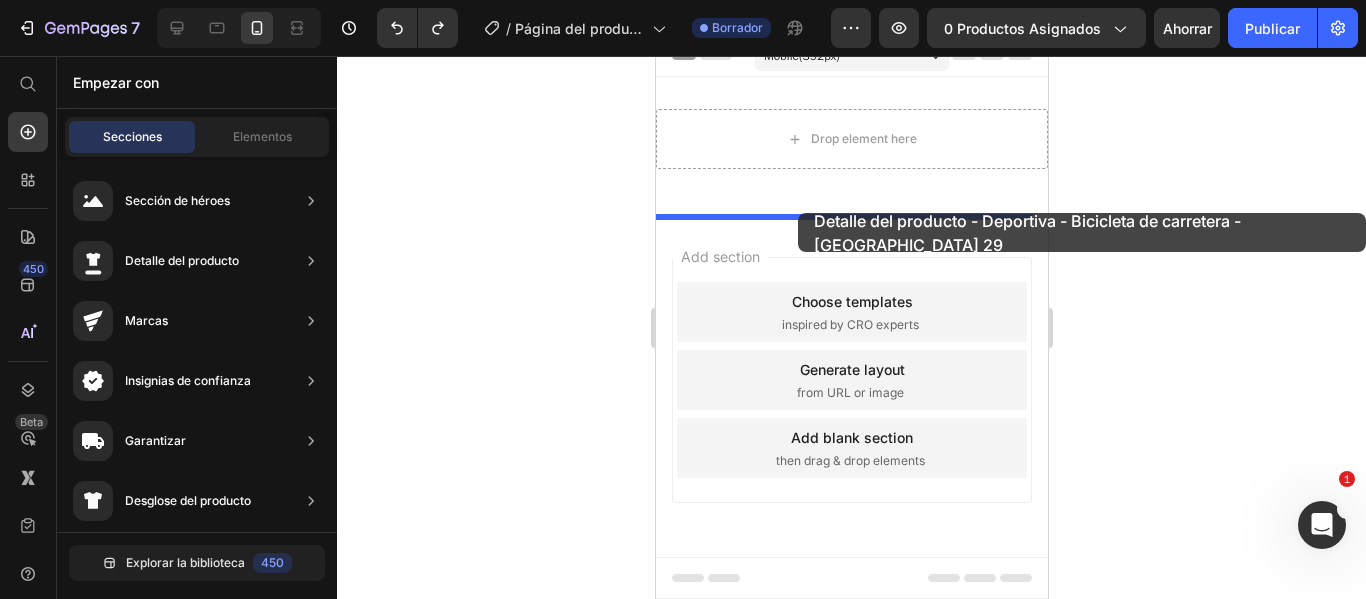 drag, startPoint x: 1108, startPoint y: 383, endPoint x: 797, endPoint y: 213, distance: 354.43054 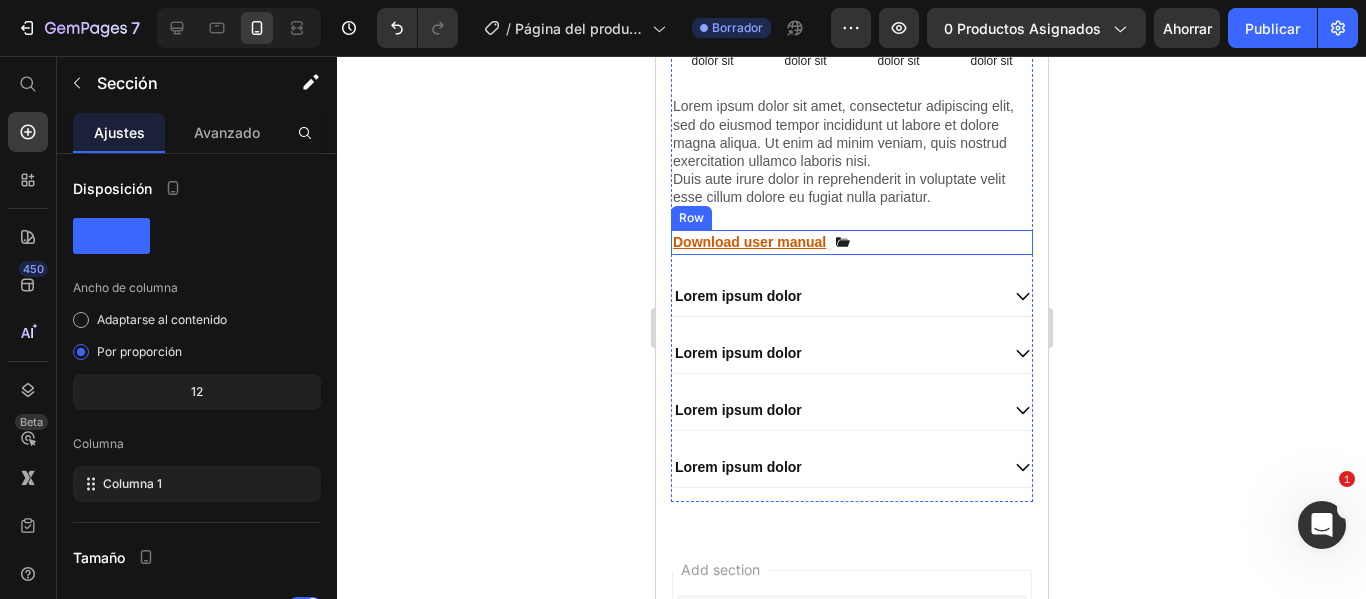 scroll, scrollTop: 811, scrollLeft: 0, axis: vertical 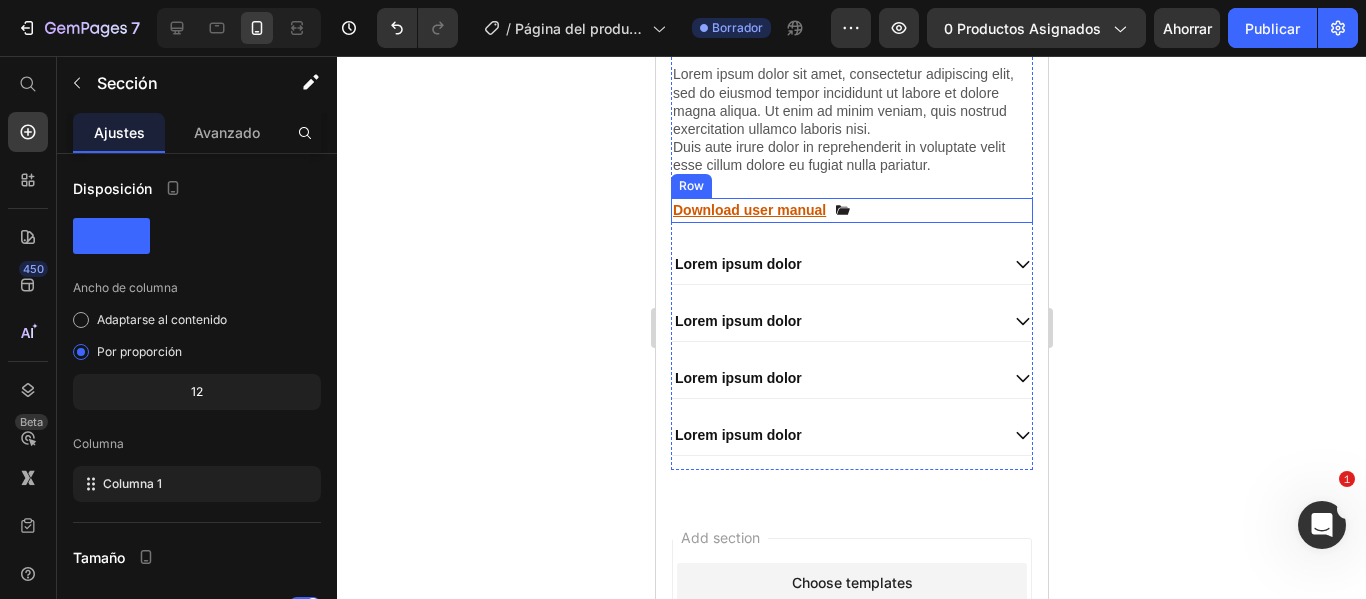 click on "Download user manual  Text Block
Icon Row" at bounding box center [851, 210] 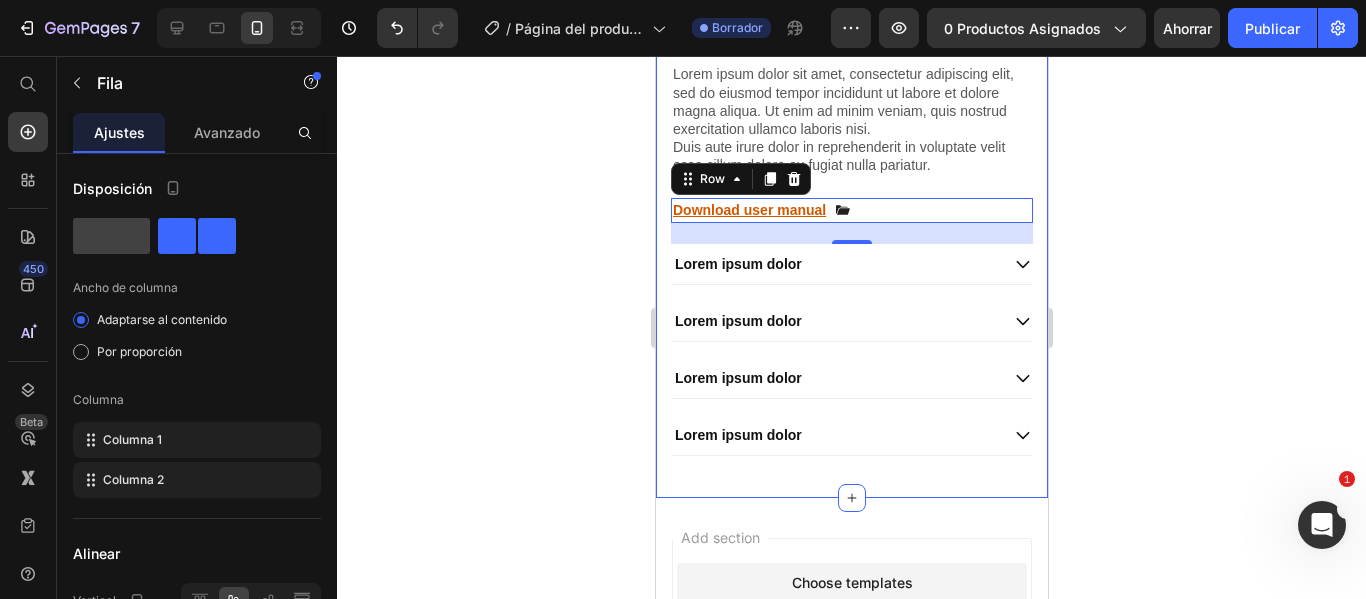 click 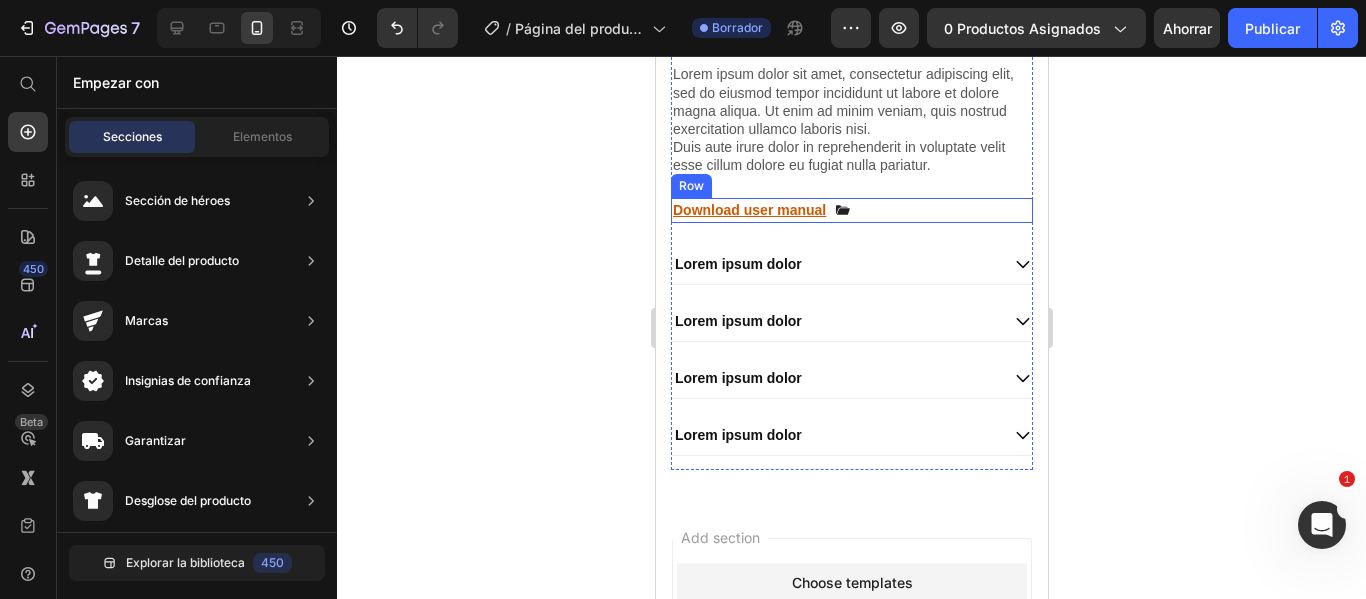 scroll, scrollTop: 711, scrollLeft: 0, axis: vertical 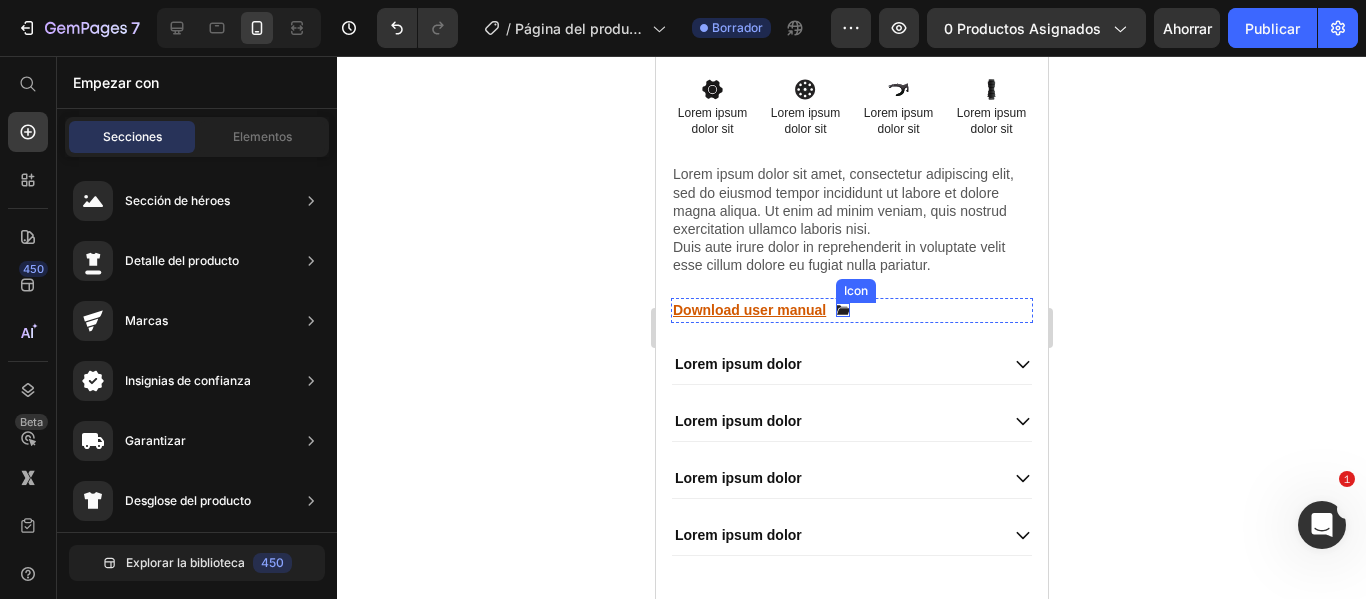 click 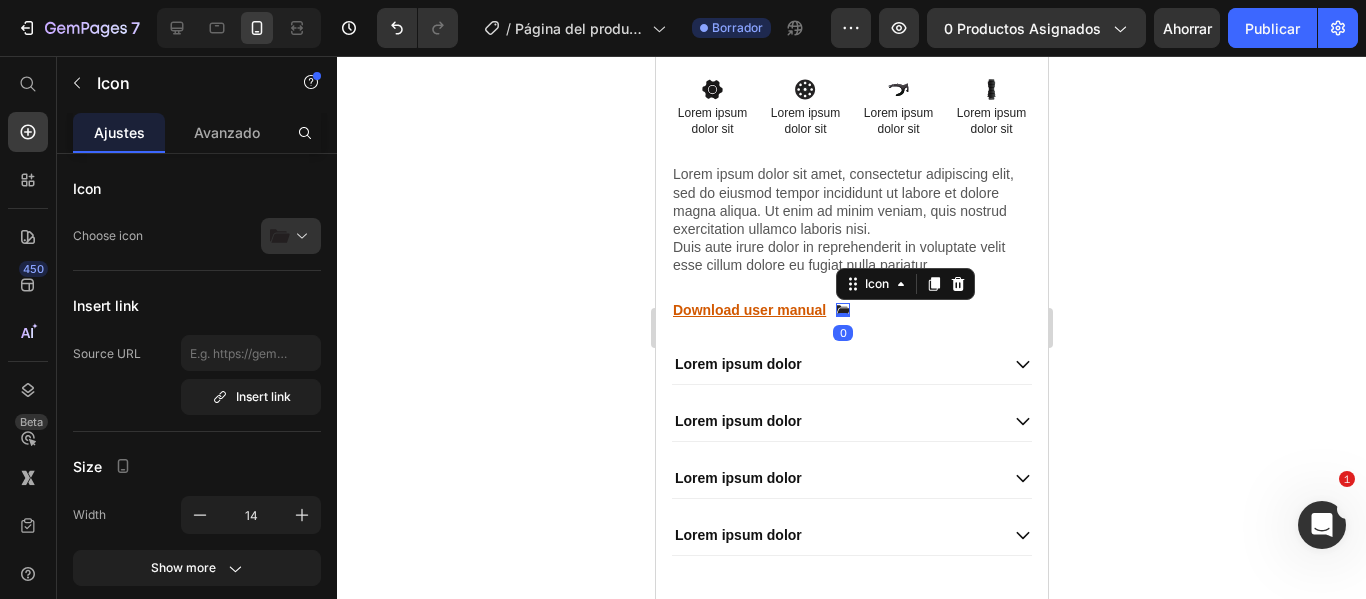 click 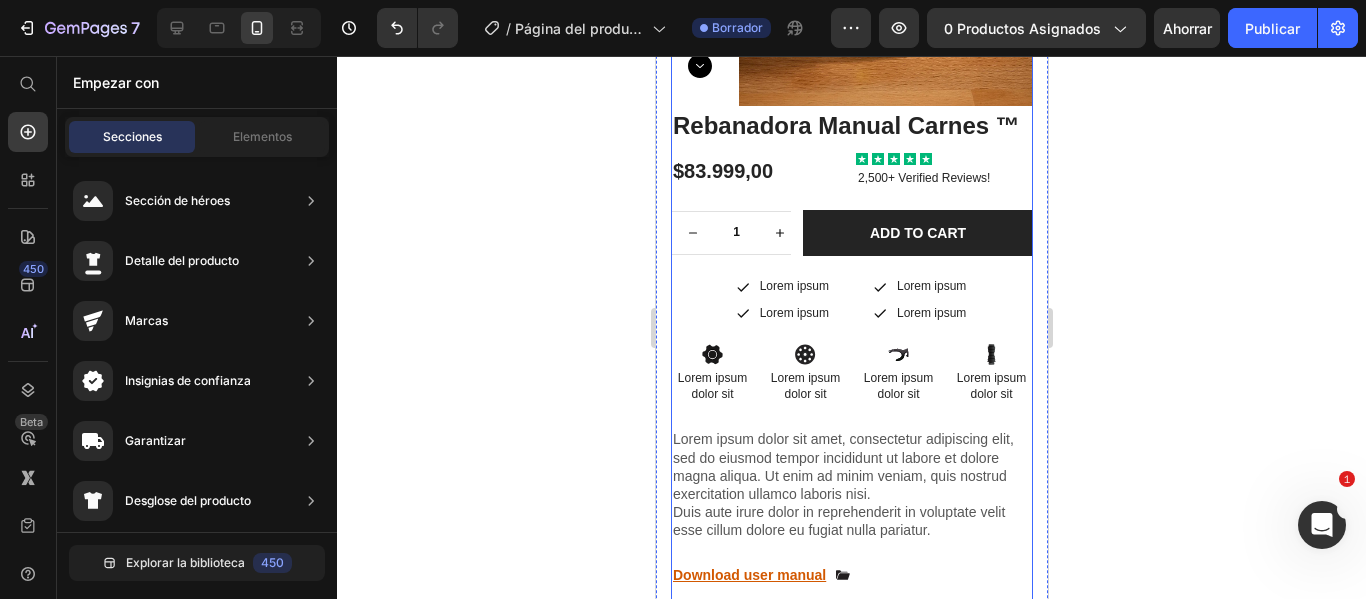 scroll, scrollTop: 411, scrollLeft: 0, axis: vertical 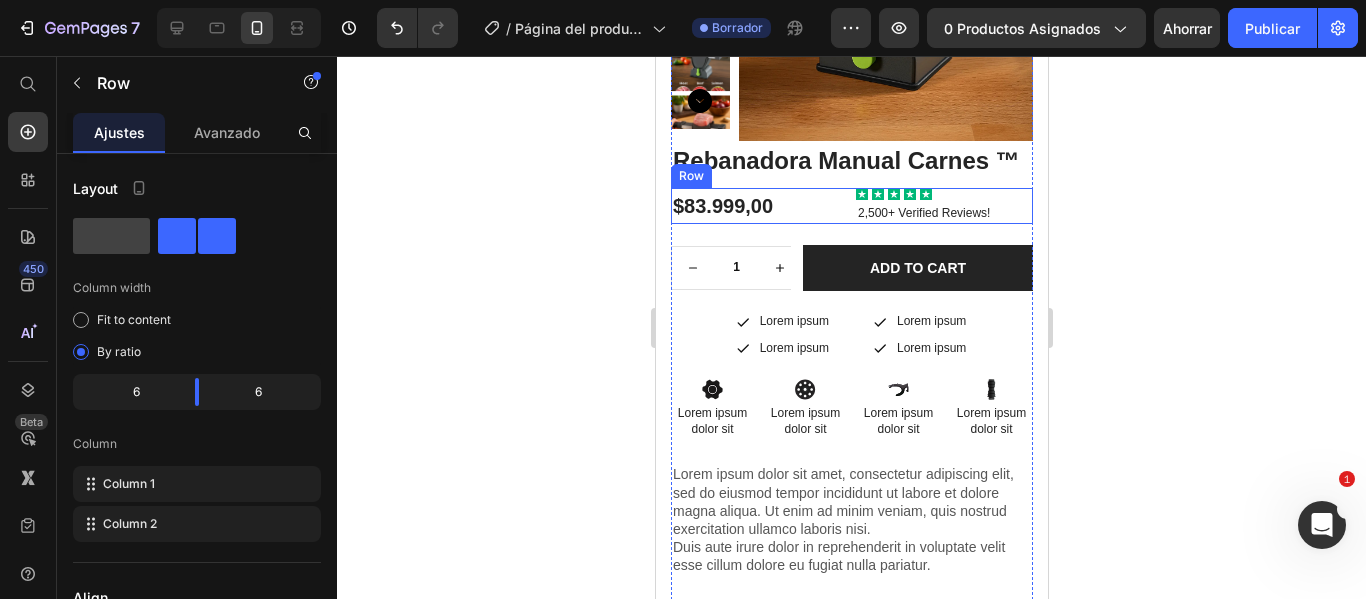 click on "$83.999,00 Product Price
Icon
Icon
Icon
Icon
Icon Icon List 2,500+ Verified Reviews! Text Block Row" at bounding box center (851, 206) 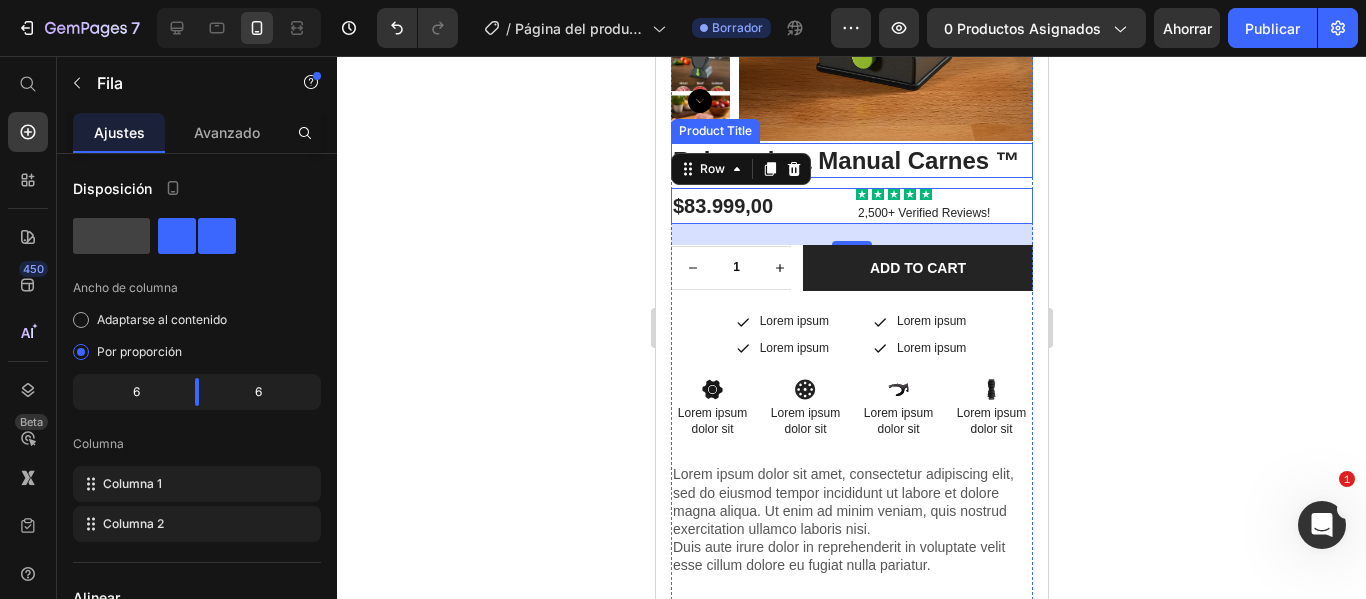 click on "Rebanadora Manual Carnes ™" at bounding box center (851, 160) 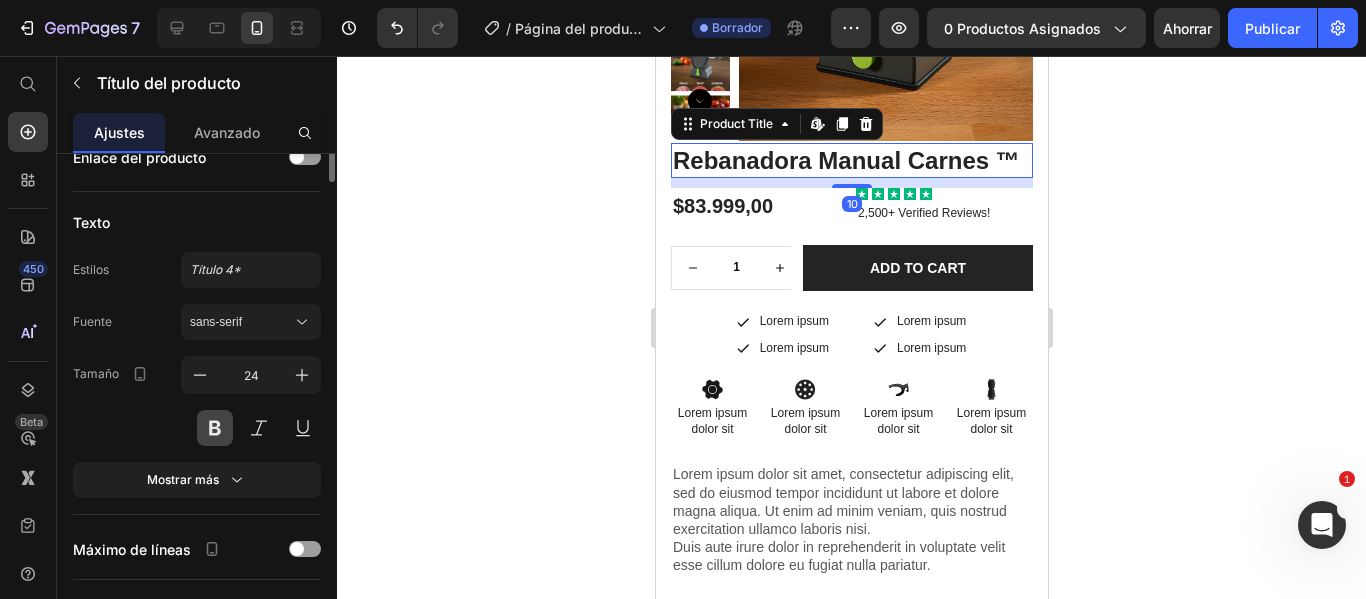 scroll, scrollTop: 300, scrollLeft: 0, axis: vertical 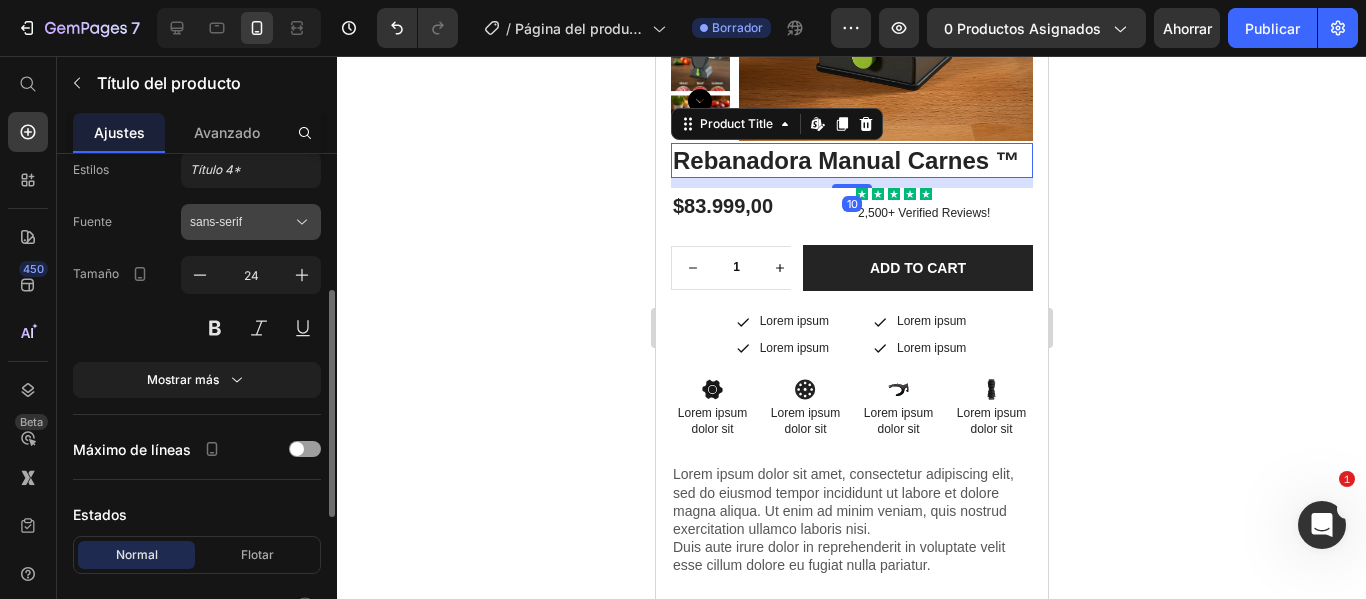 click on "sans-serif" at bounding box center (216, 222) 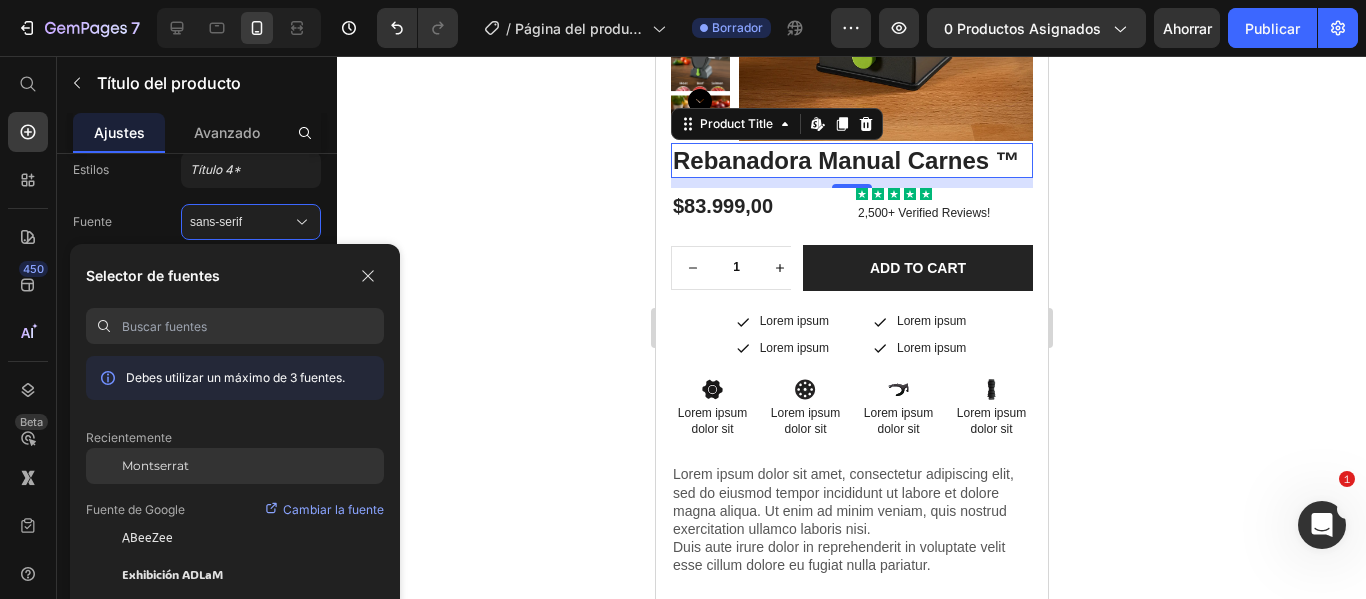 click on "Montserrat" 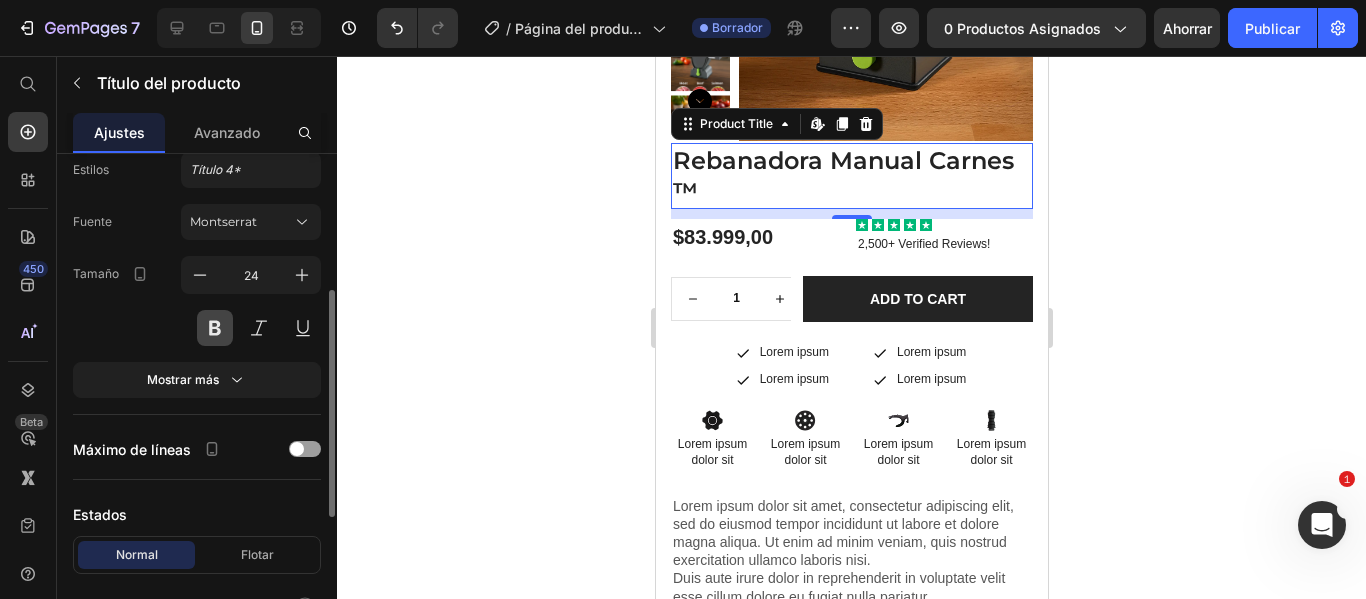 click at bounding box center [215, 328] 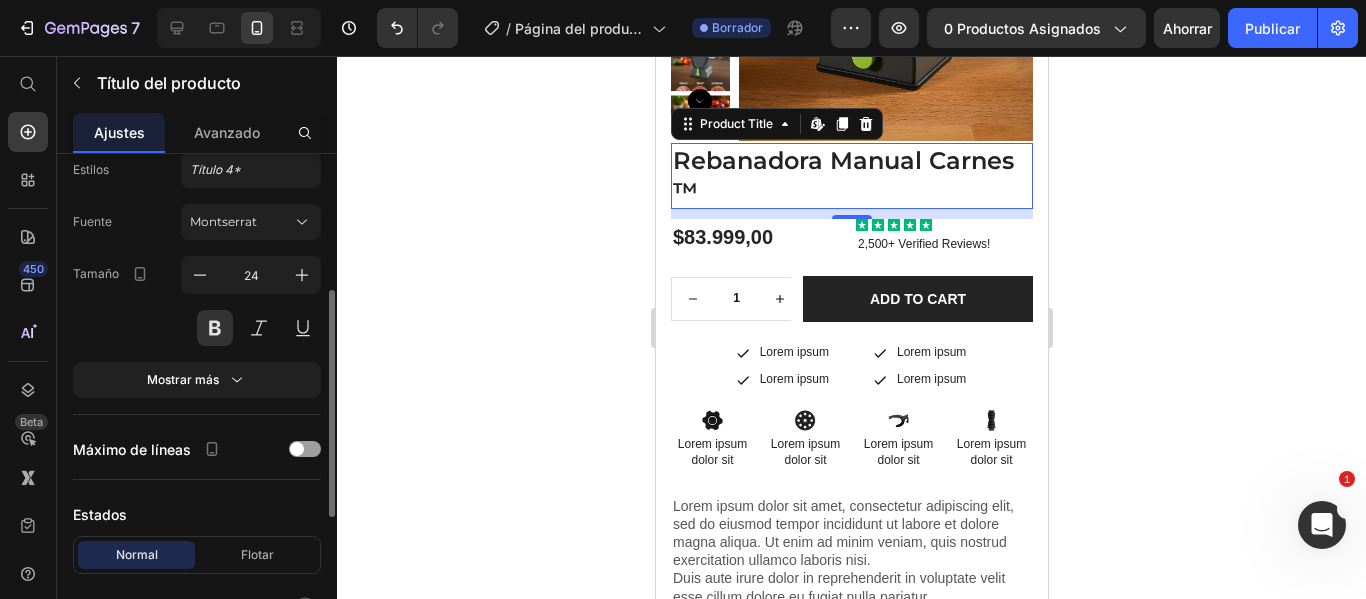 scroll, scrollTop: 500, scrollLeft: 0, axis: vertical 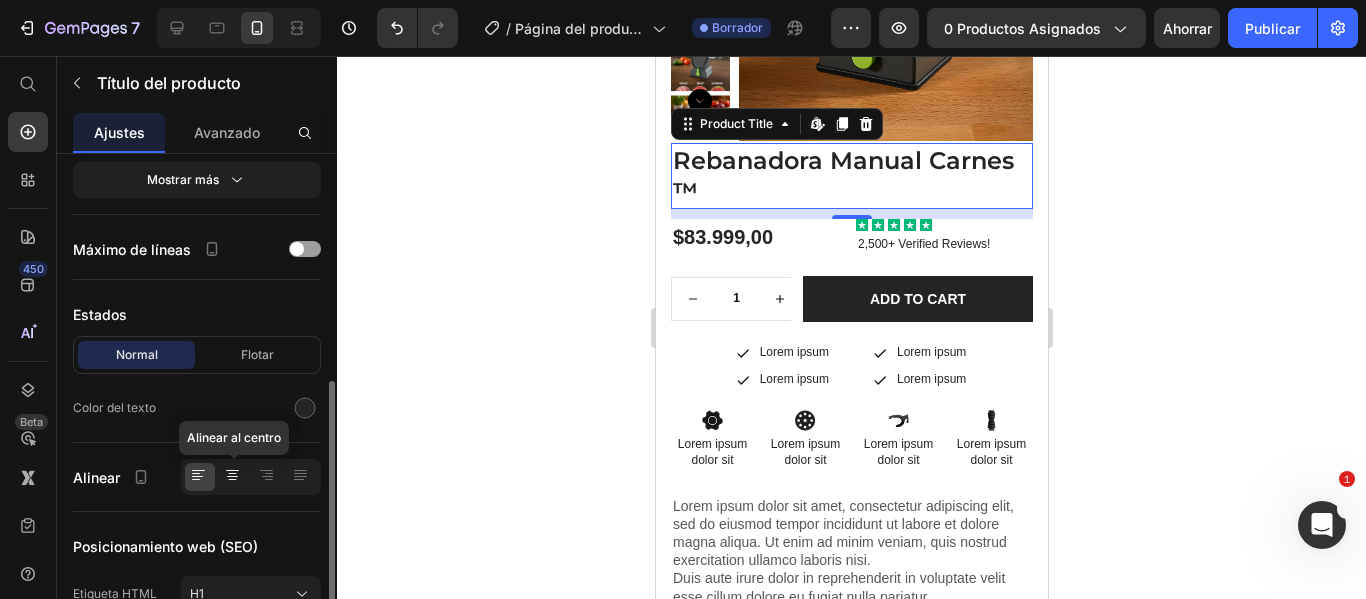 click 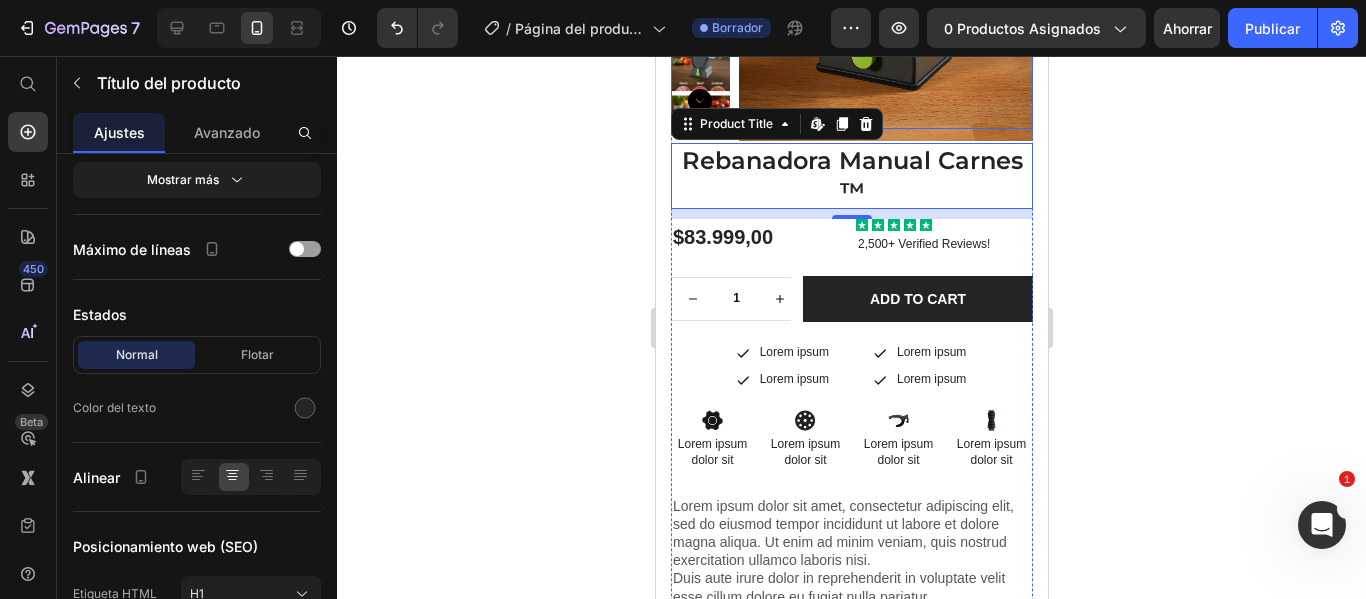 click at bounding box center (885, -6) 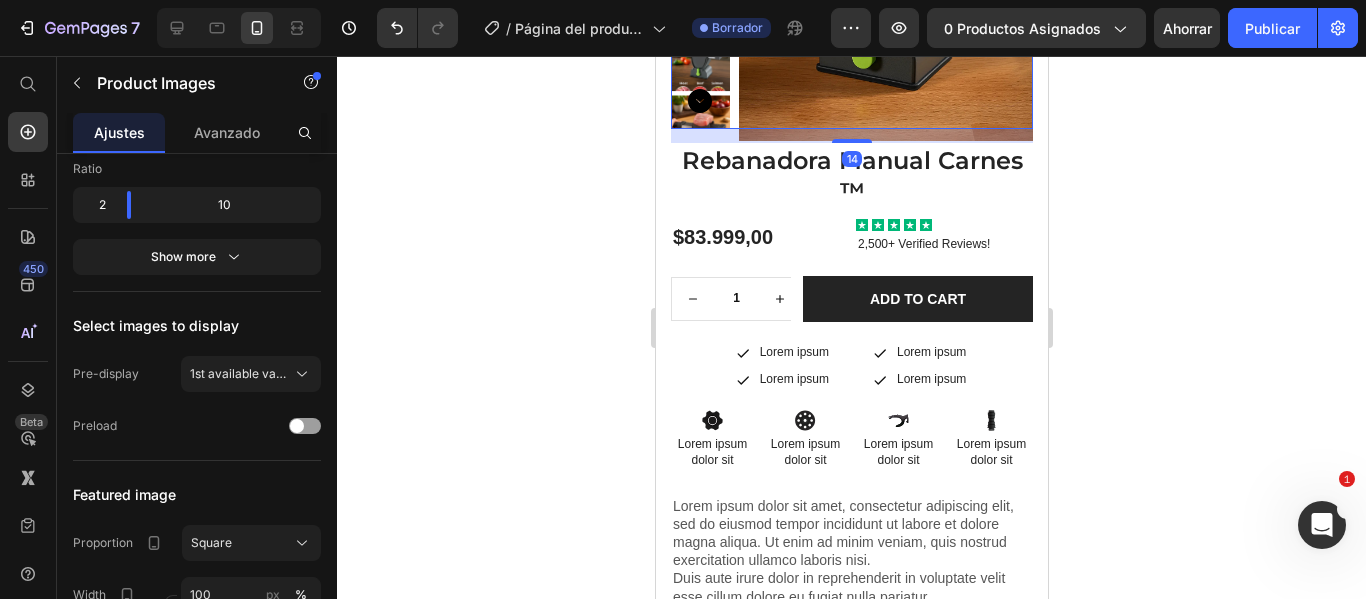 scroll, scrollTop: 0, scrollLeft: 0, axis: both 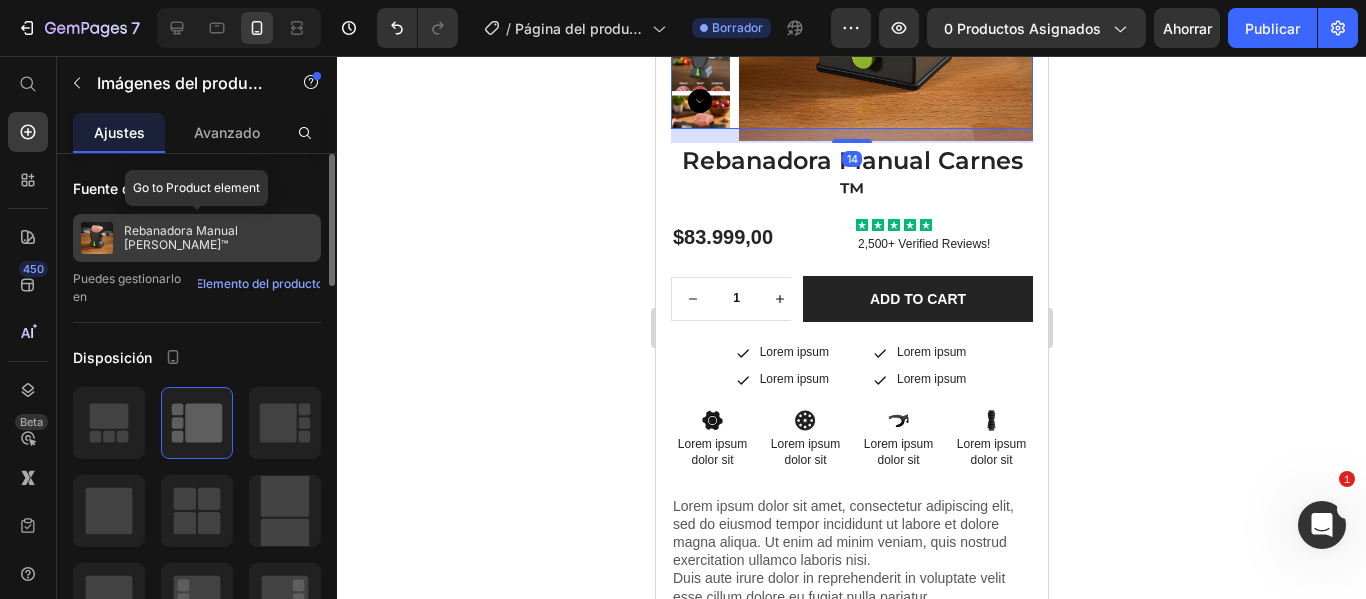 click on "Rebanadora Manual [PERSON_NAME]™" at bounding box center [181, 237] 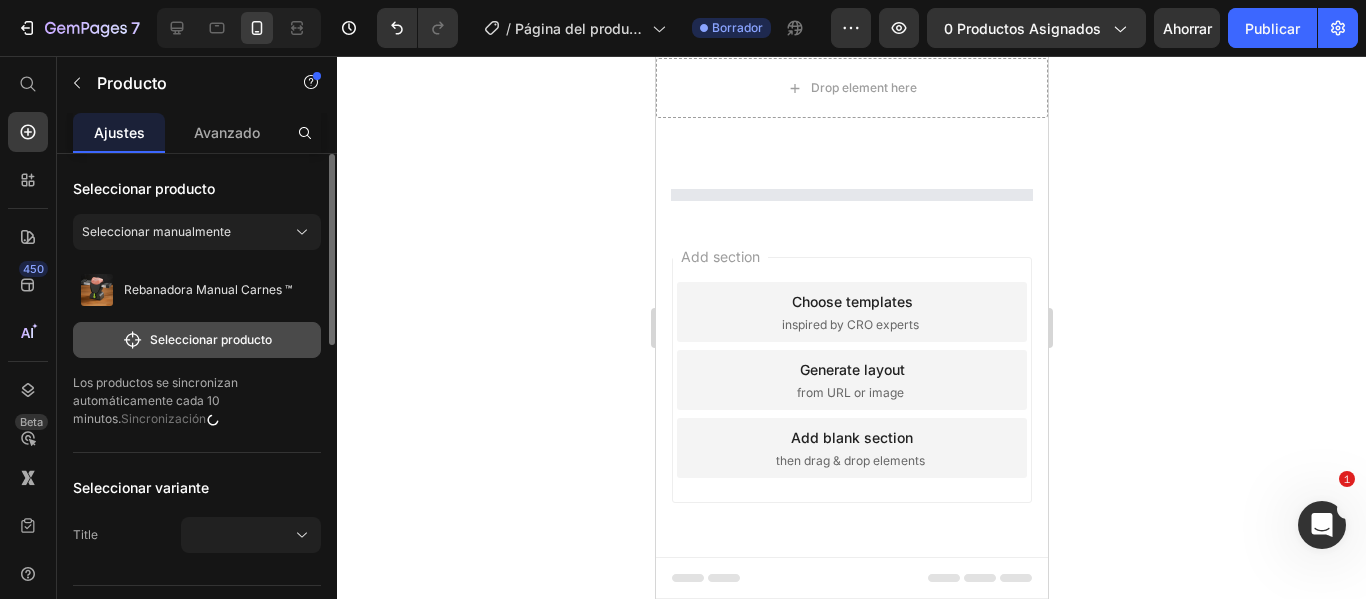 scroll, scrollTop: 71, scrollLeft: 0, axis: vertical 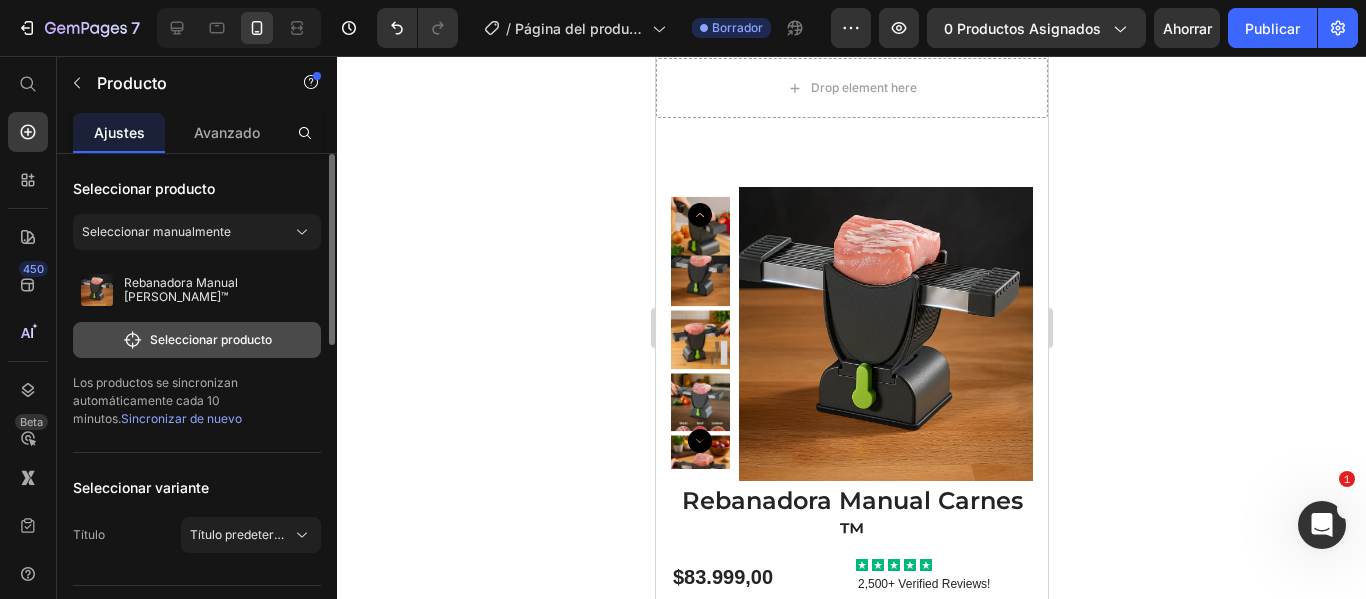 click on "Seleccionar producto" at bounding box center [211, 339] 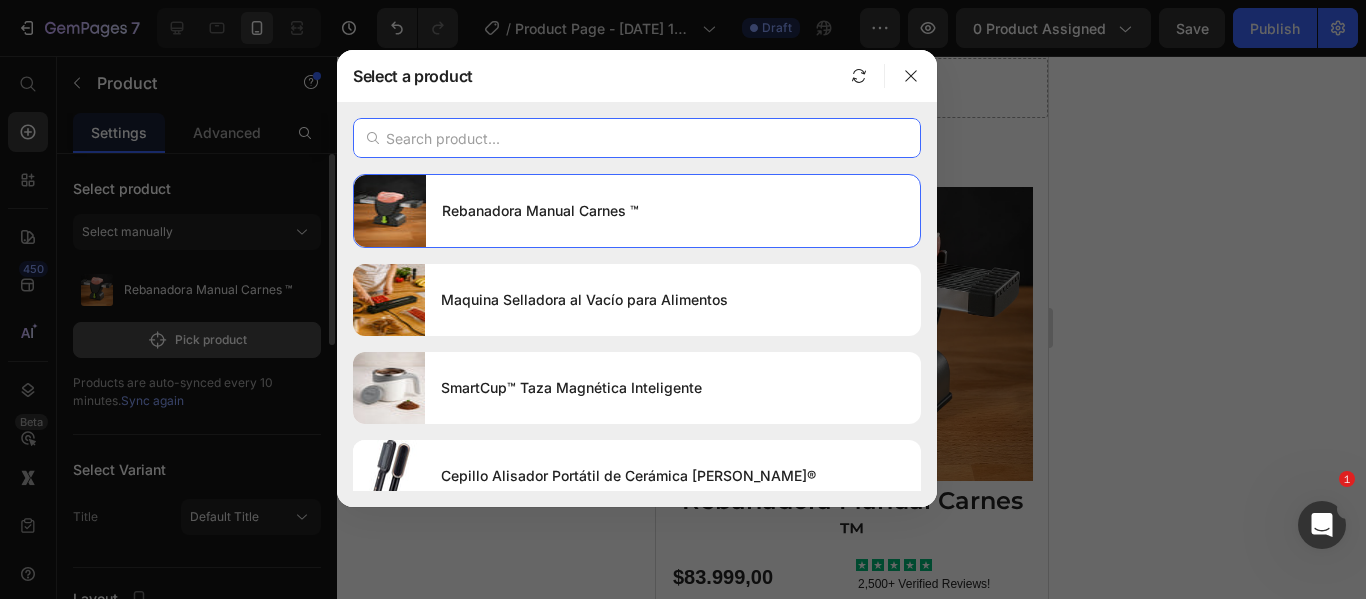 click at bounding box center [637, 138] 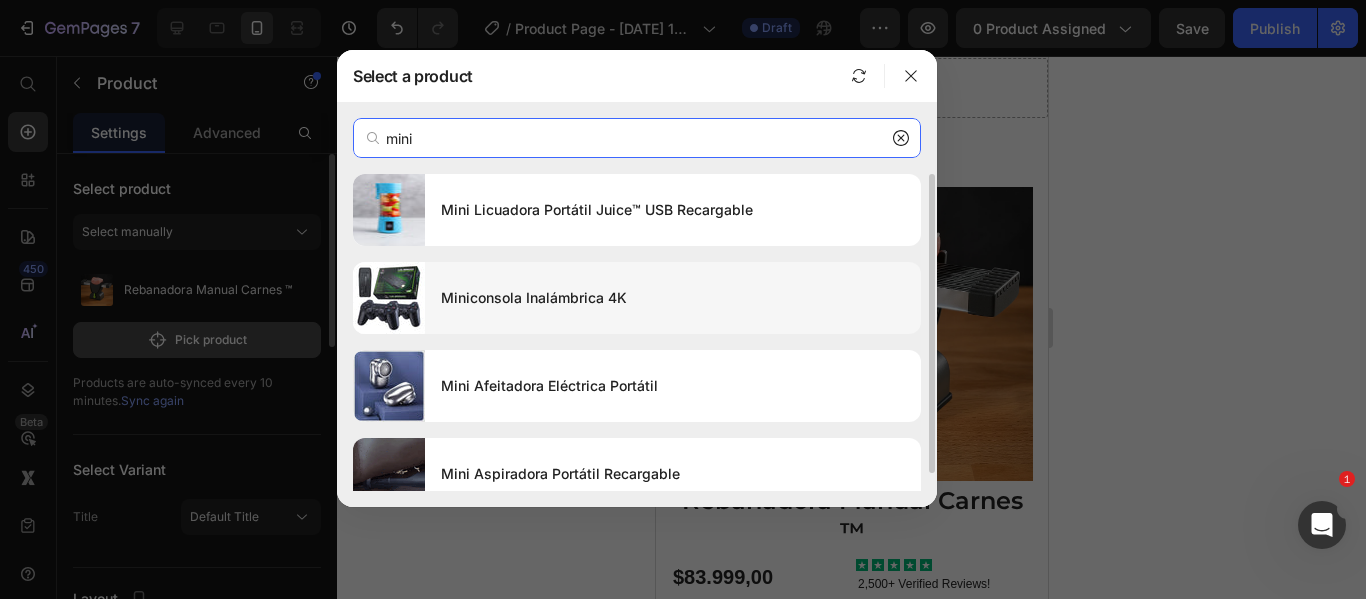 type on "mini" 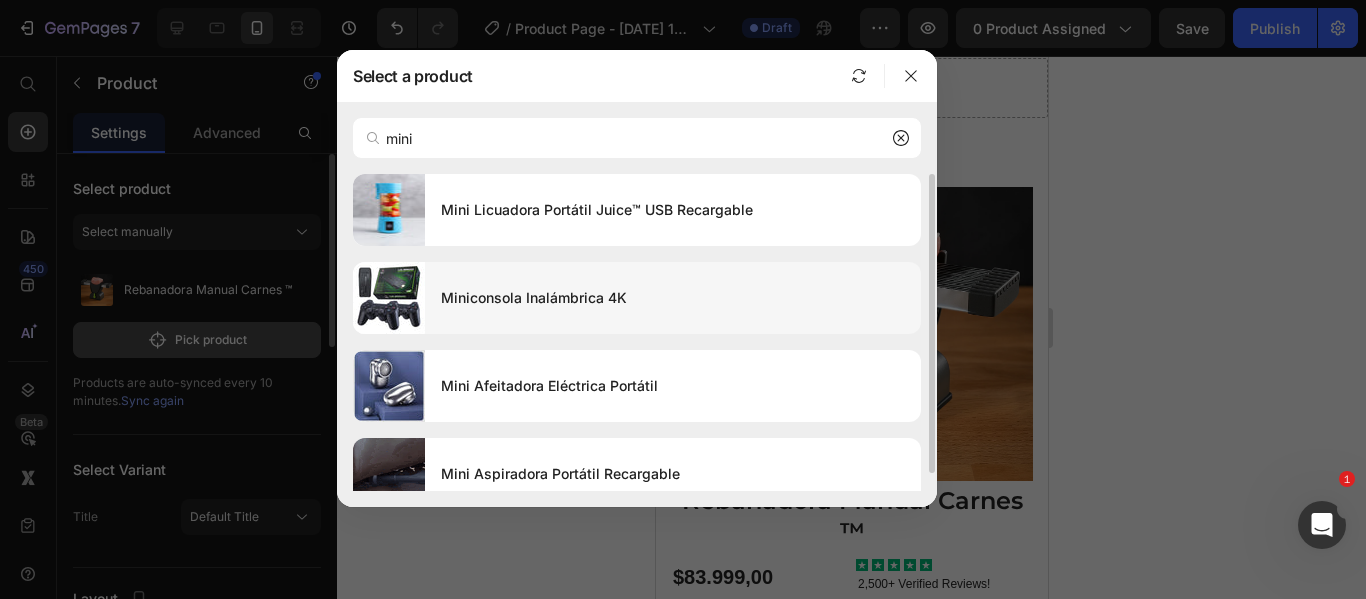 click on "Miniconsola Inalámbrica 4K" at bounding box center [673, 298] 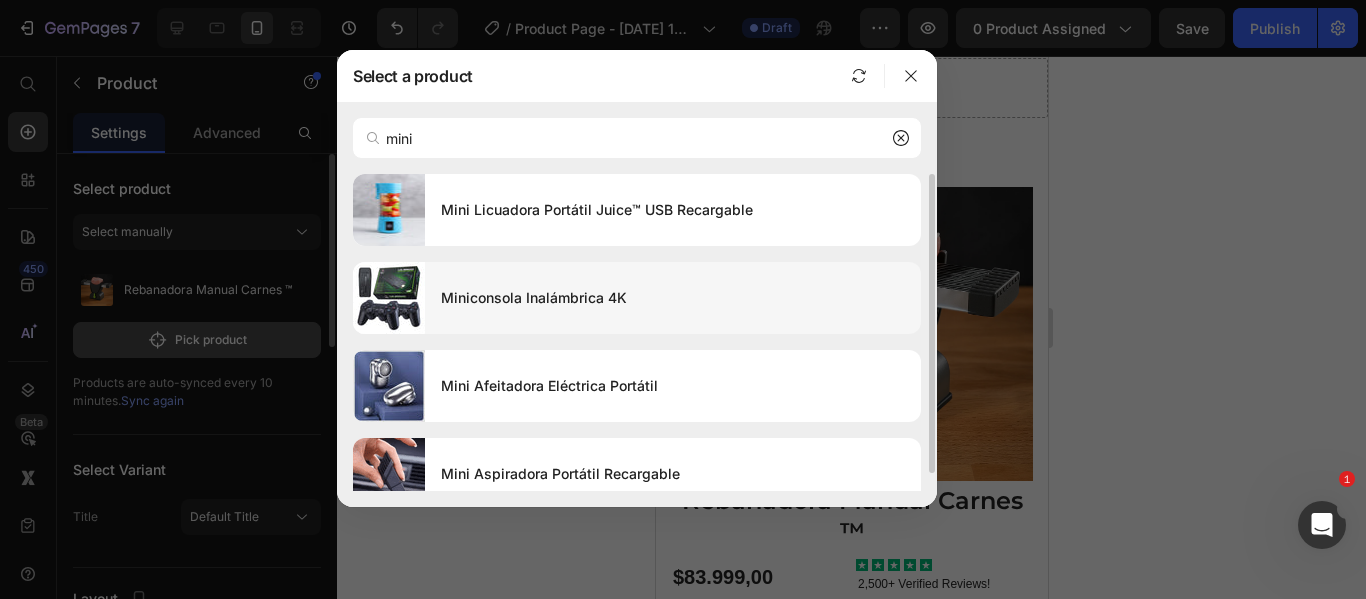 type 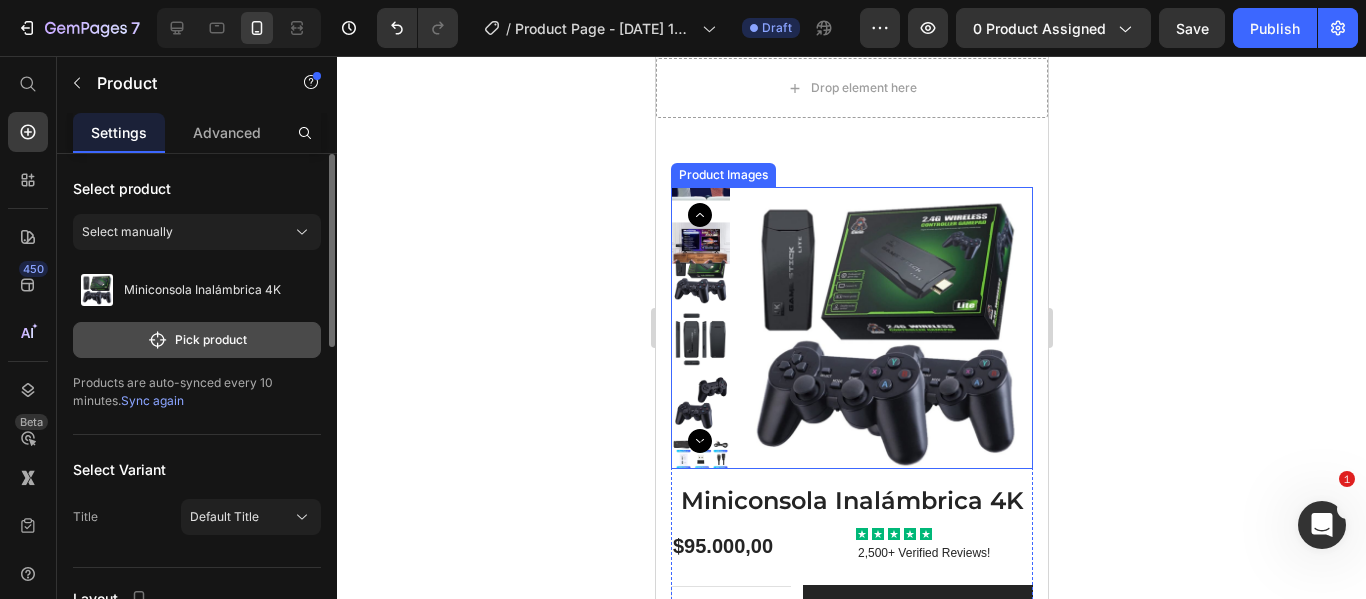 click at bounding box center (885, 334) 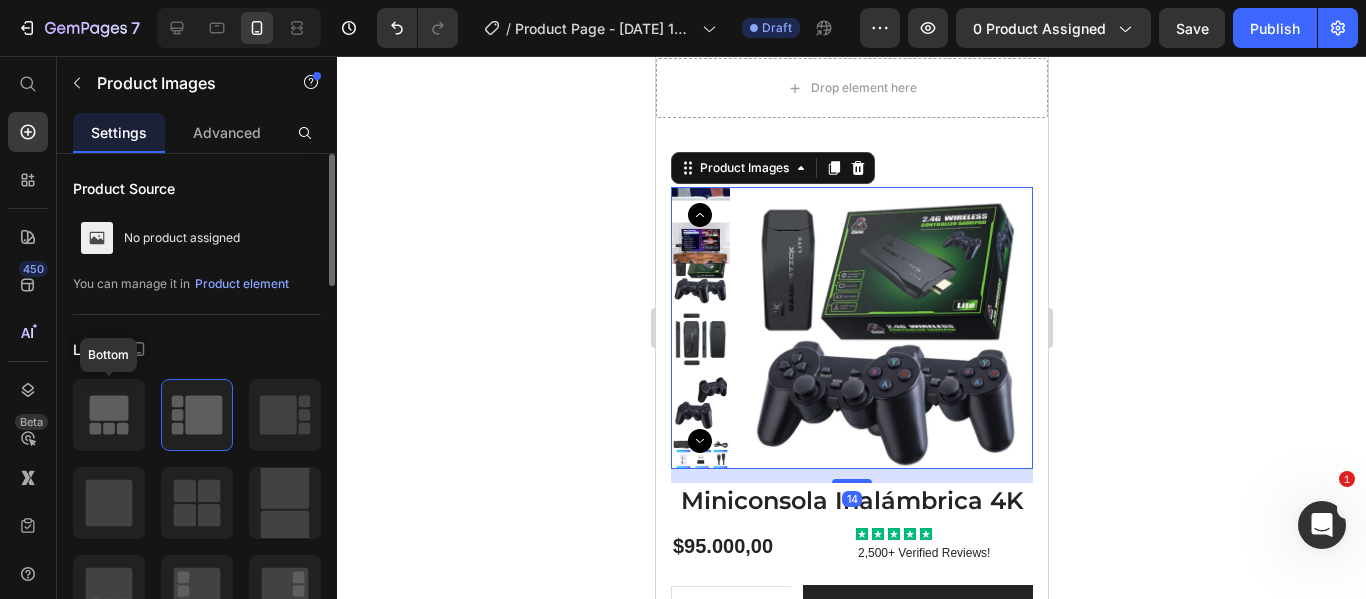 scroll, scrollTop: 200, scrollLeft: 0, axis: vertical 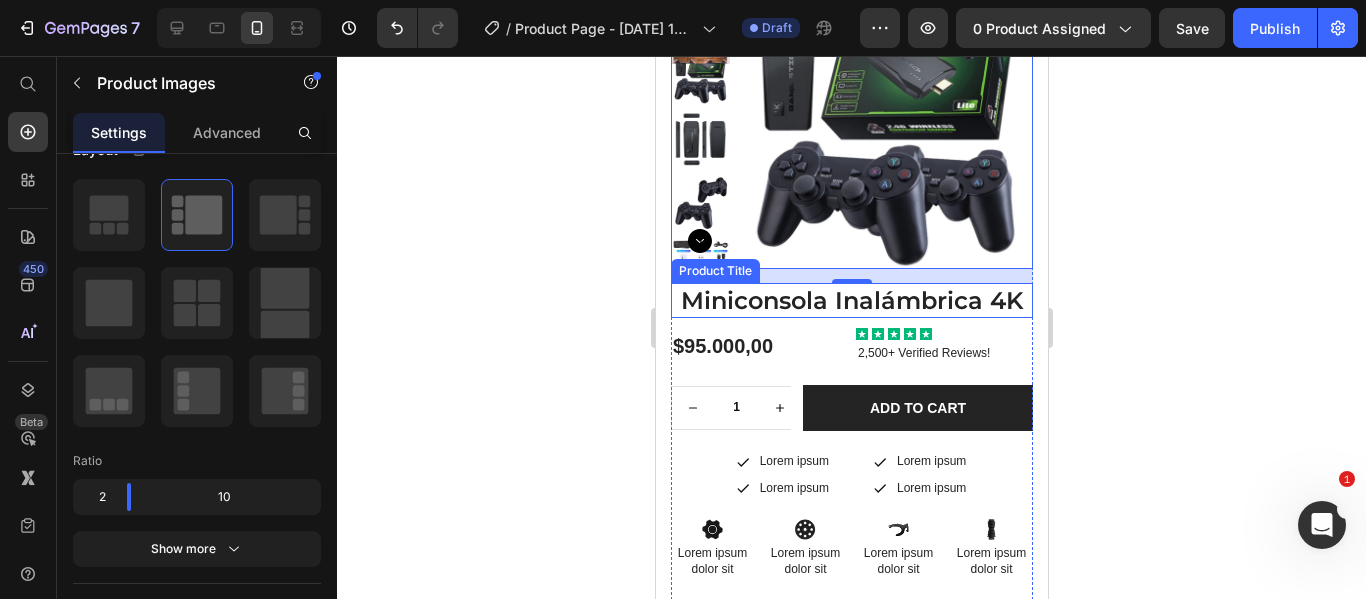 click on "Miniconsola Inalámbrica 4K" at bounding box center [851, 300] 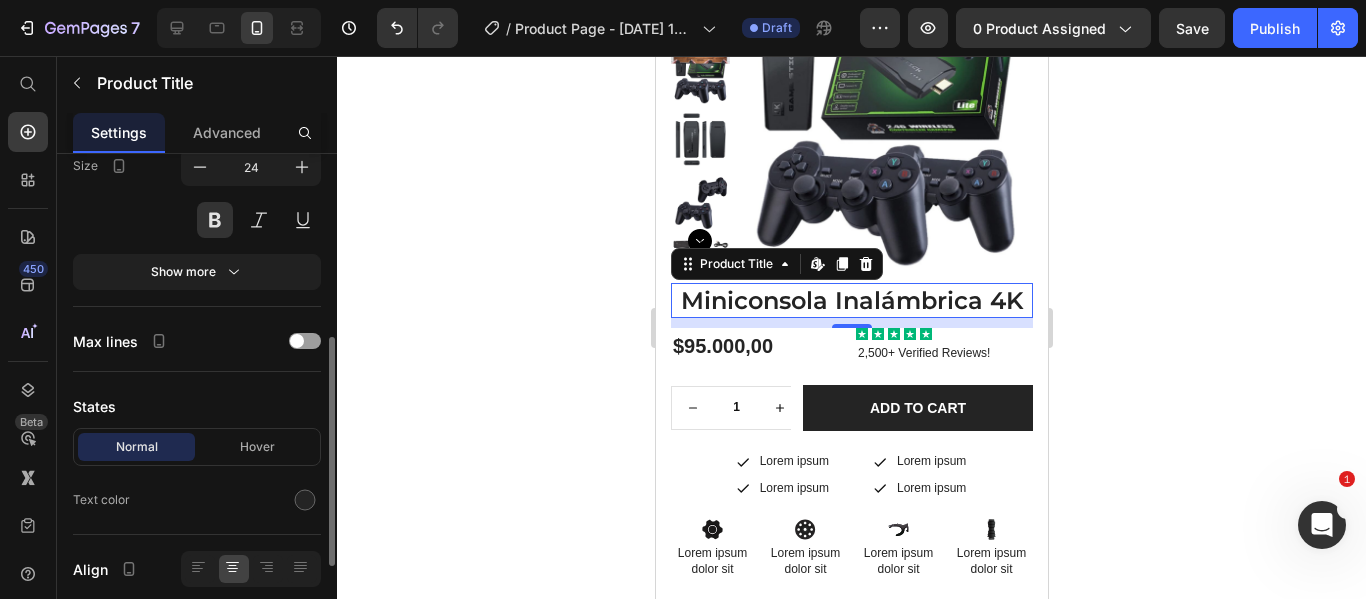 scroll, scrollTop: 500, scrollLeft: 0, axis: vertical 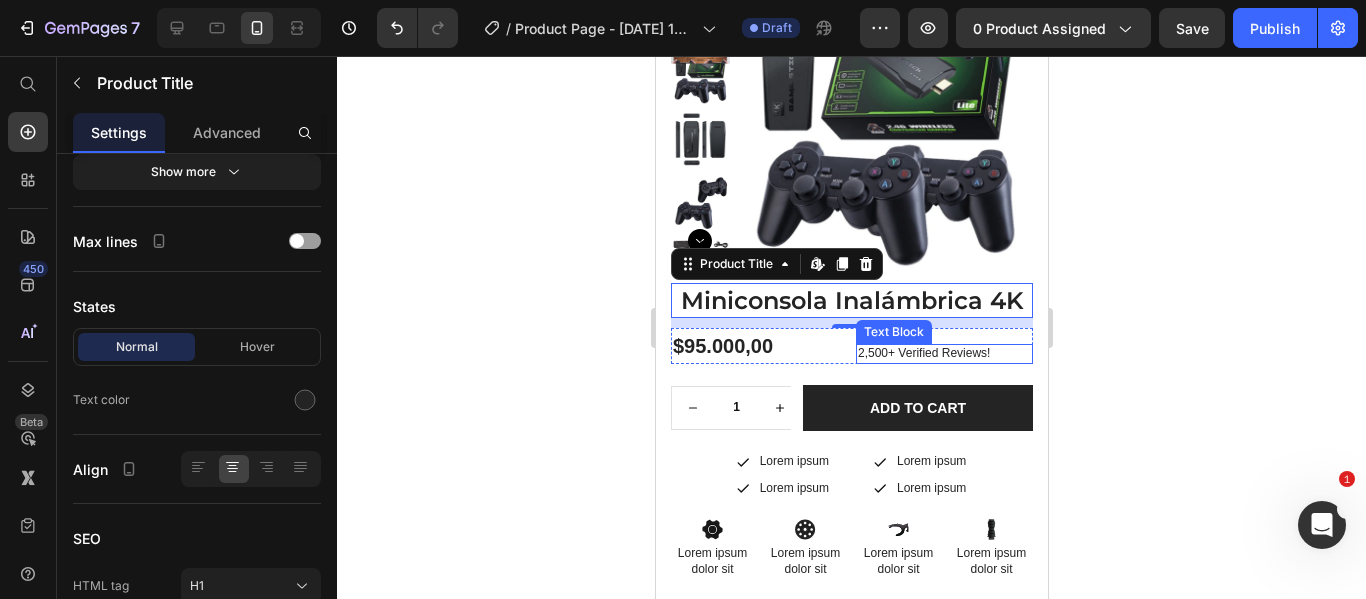 click on "2,500+ Verified Reviews!" at bounding box center (943, 354) 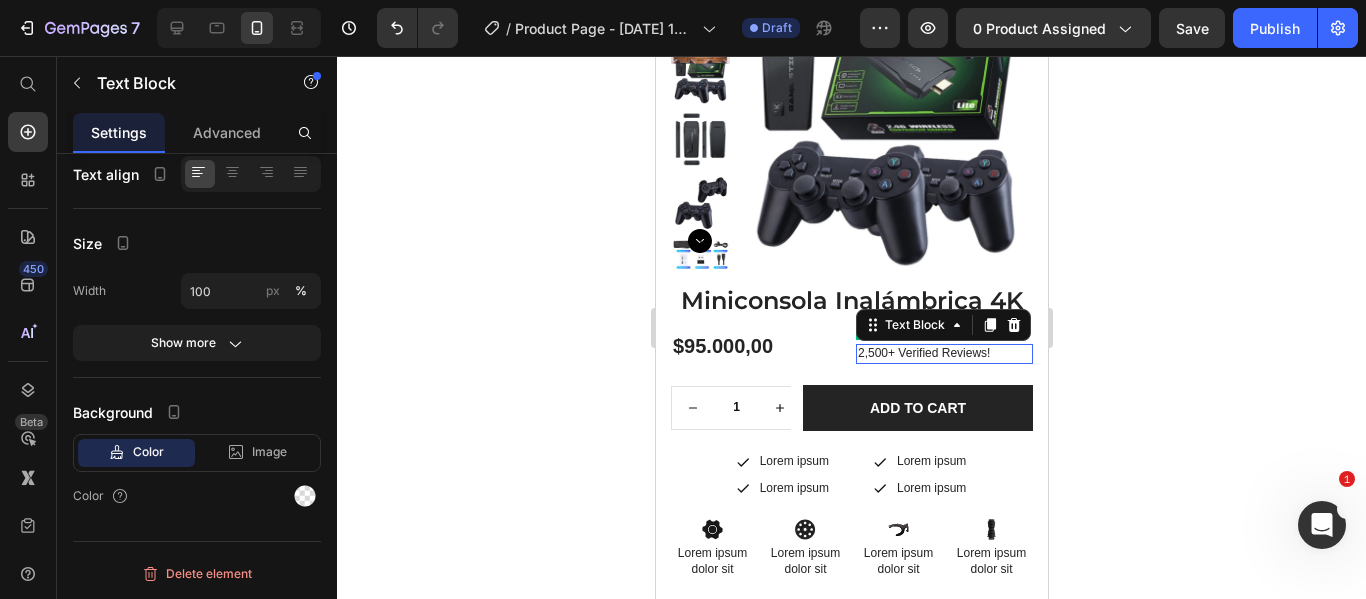 scroll, scrollTop: 0, scrollLeft: 0, axis: both 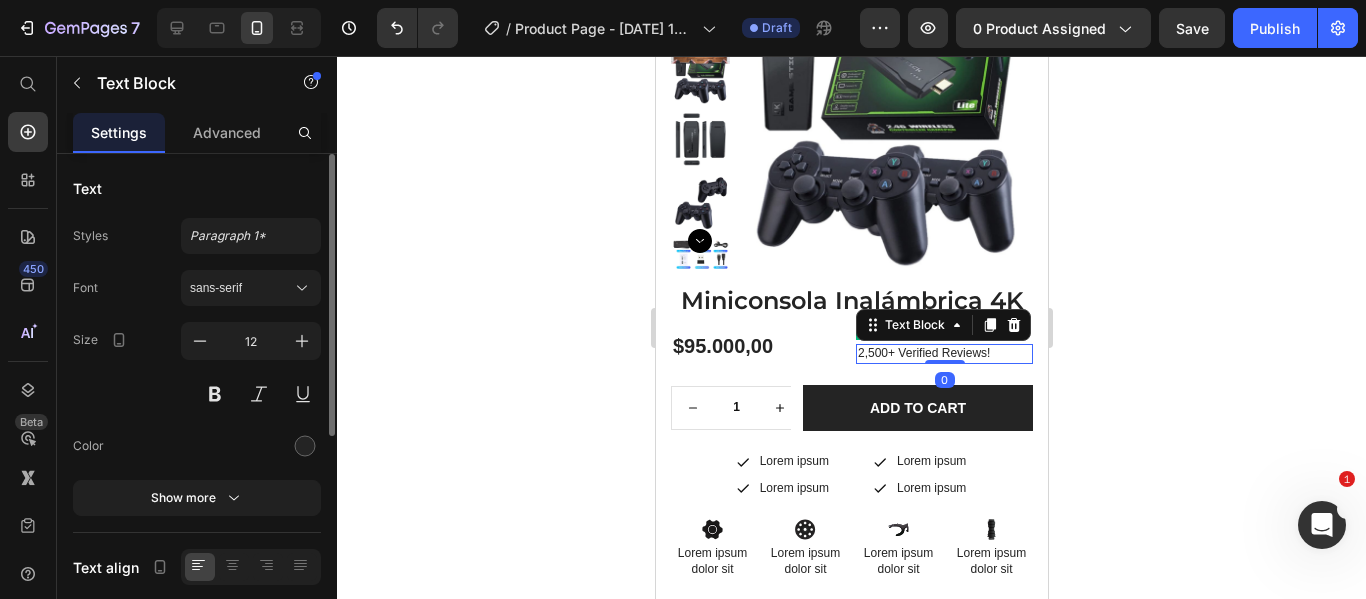 click on "2,500+ Verified Reviews!" at bounding box center (943, 354) 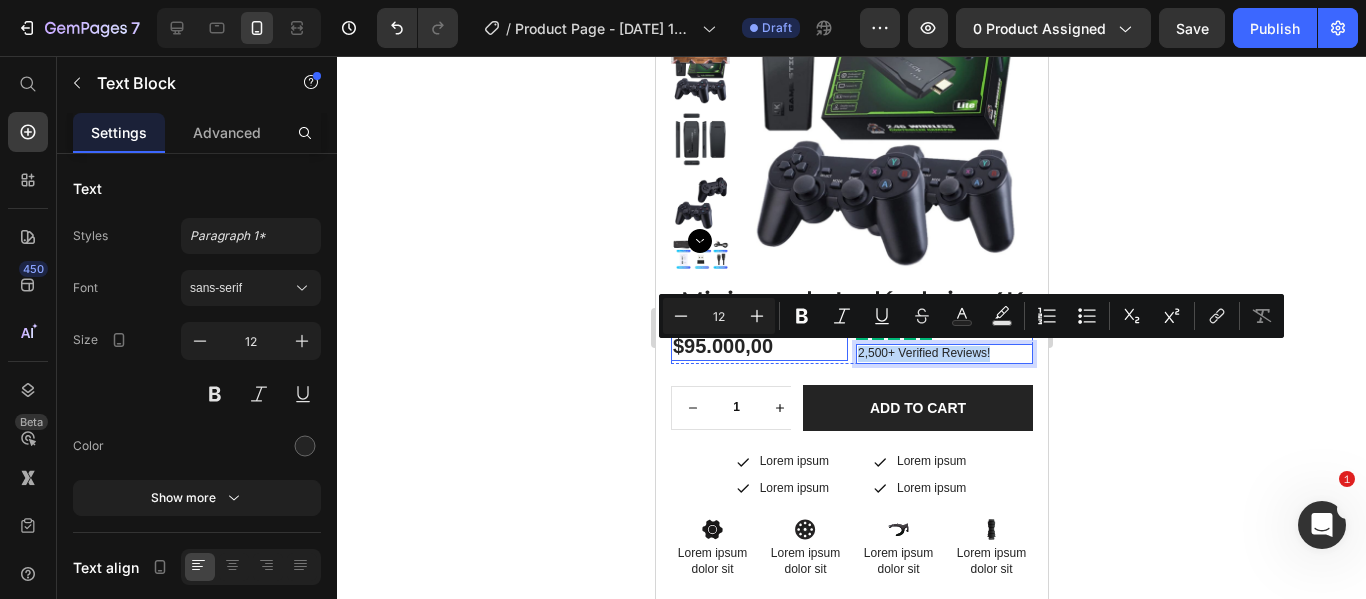 drag, startPoint x: 992, startPoint y: 353, endPoint x: 836, endPoint y: 349, distance: 156.05127 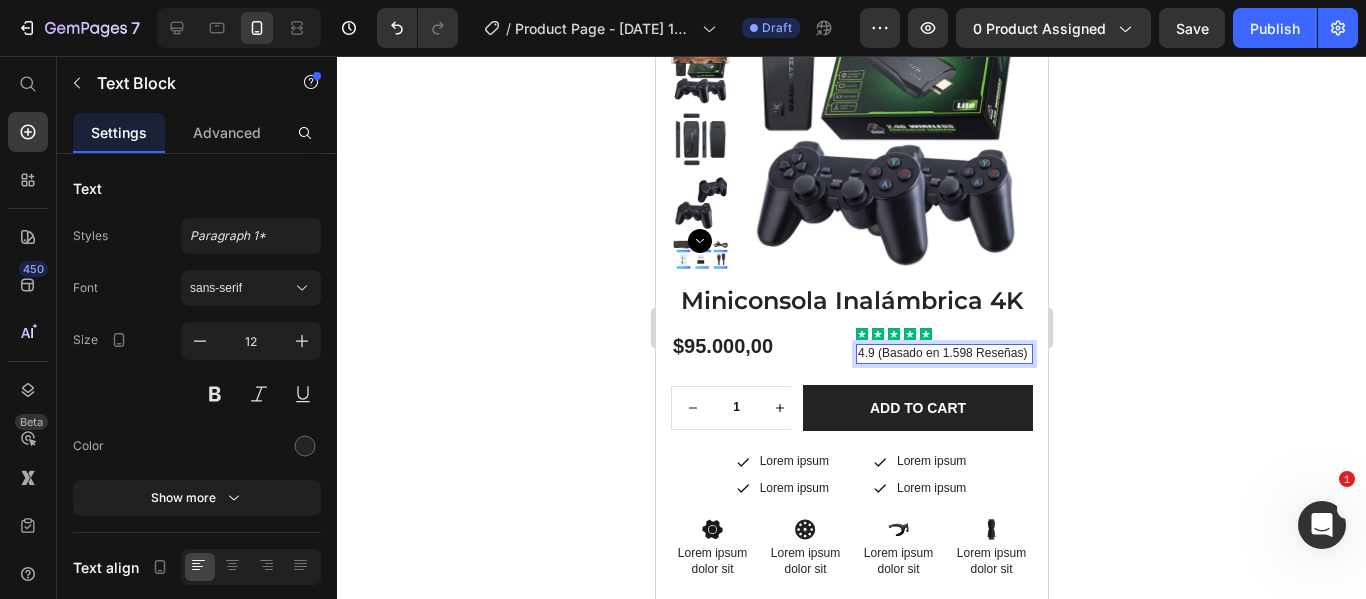 click 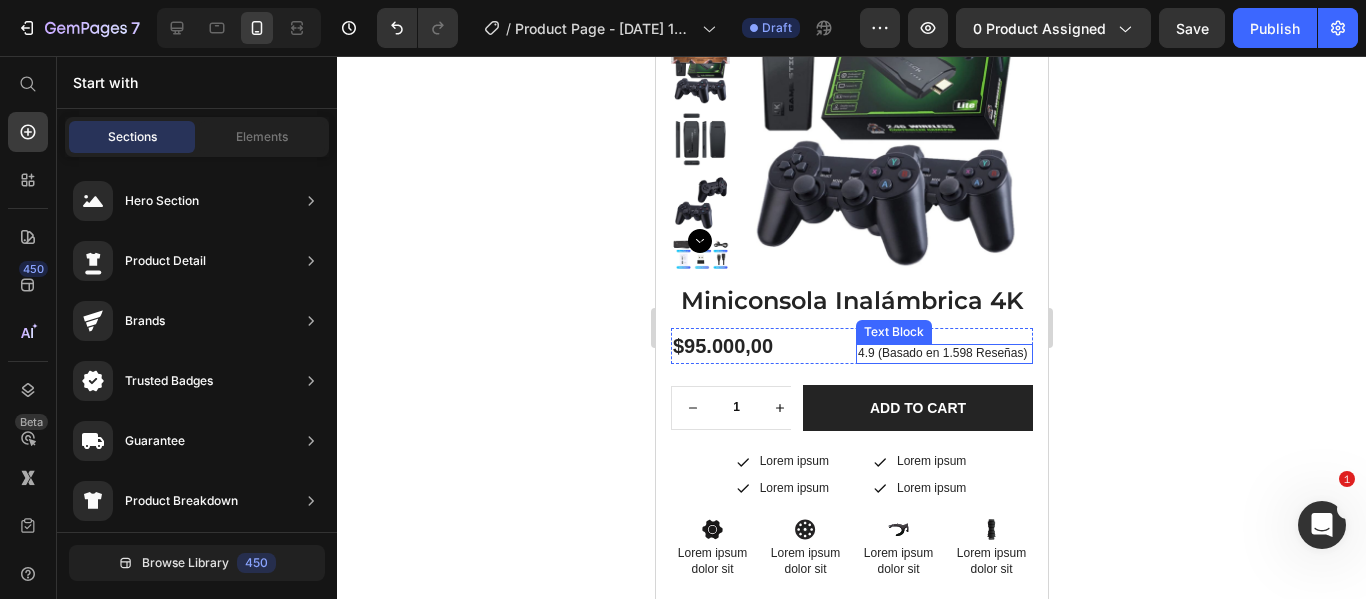 click on "4.9 (Basado en 1.598 Reseñas)" at bounding box center (943, 354) 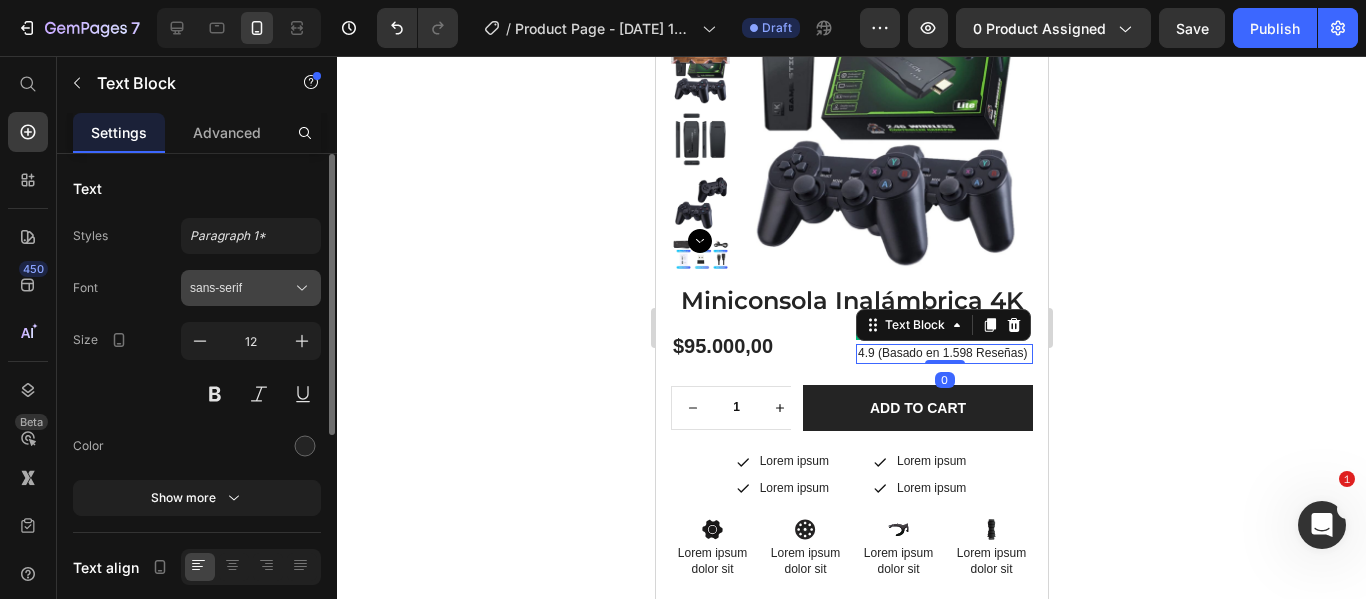 click on "sans-serif" at bounding box center [241, 288] 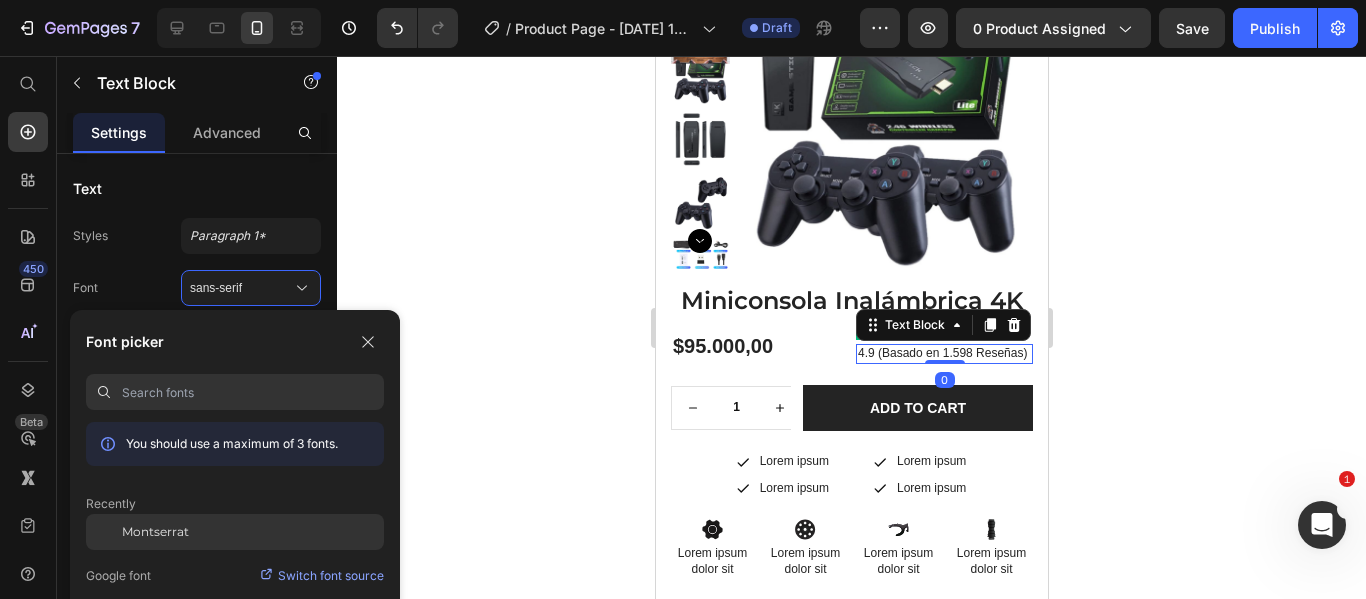 click on "Montserrat" at bounding box center [155, 532] 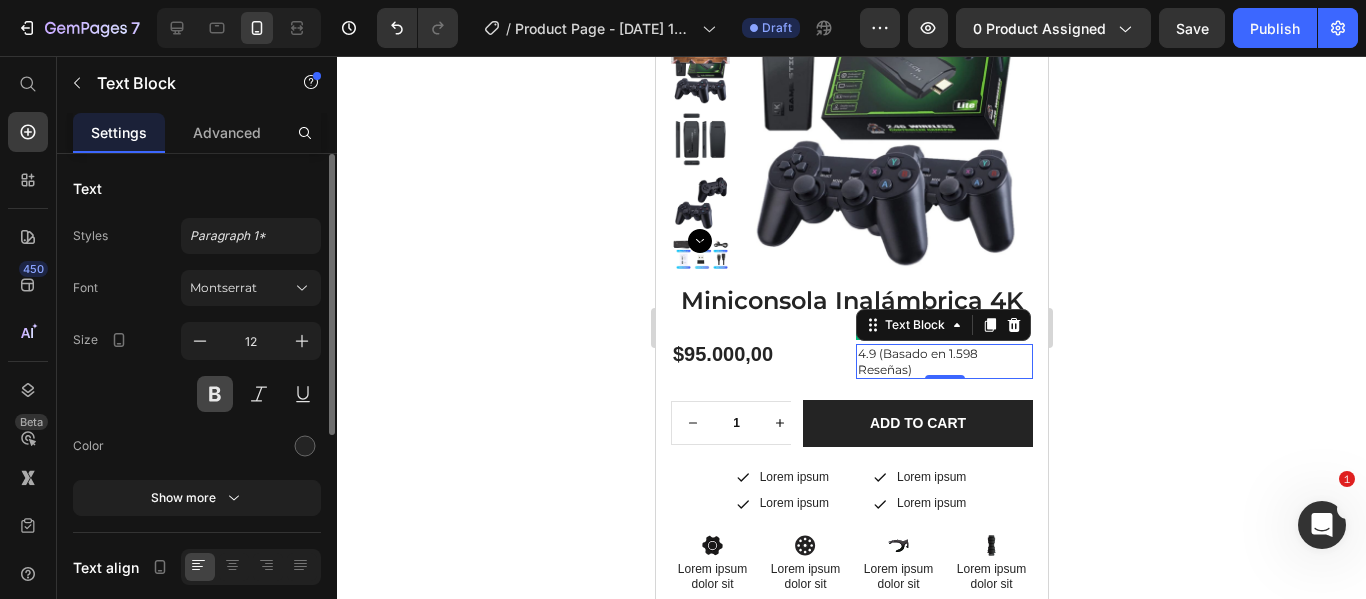 click at bounding box center [215, 394] 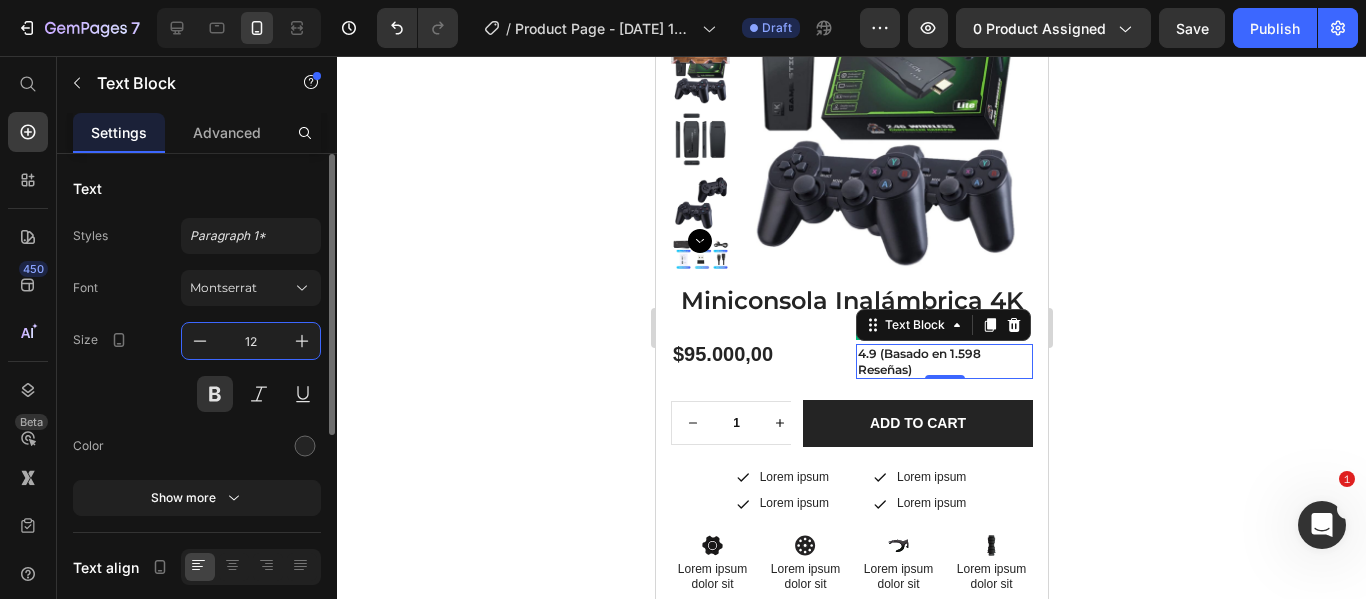 click on "12" at bounding box center (251, 341) 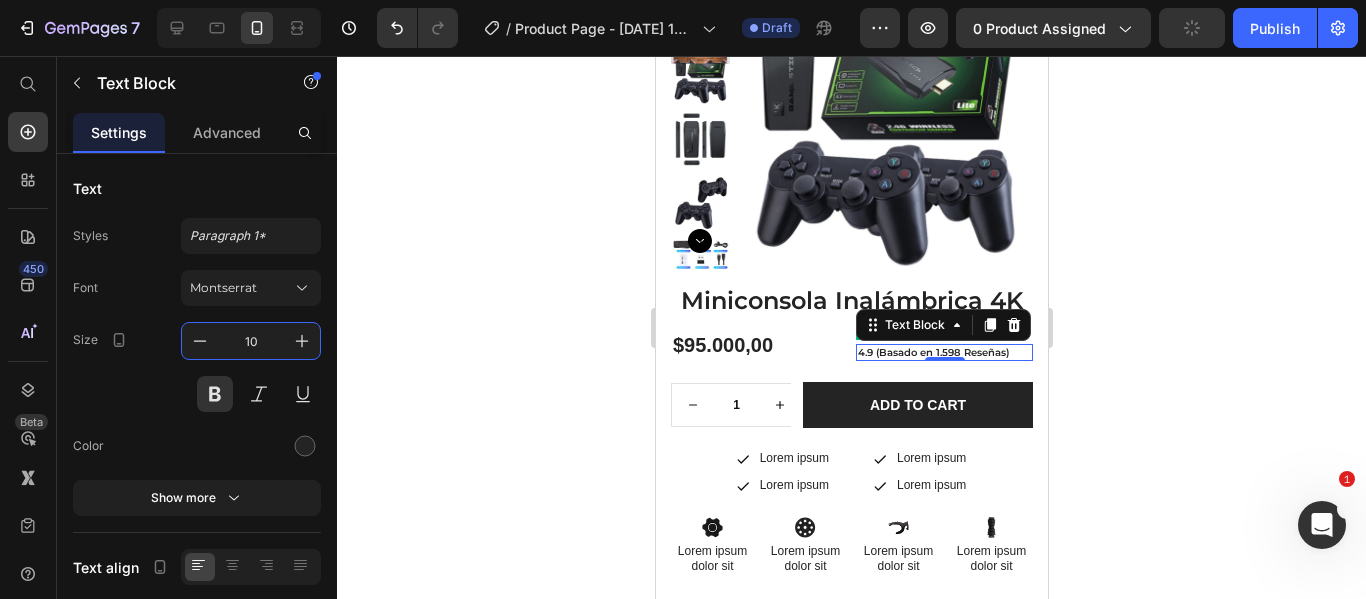 type on "10" 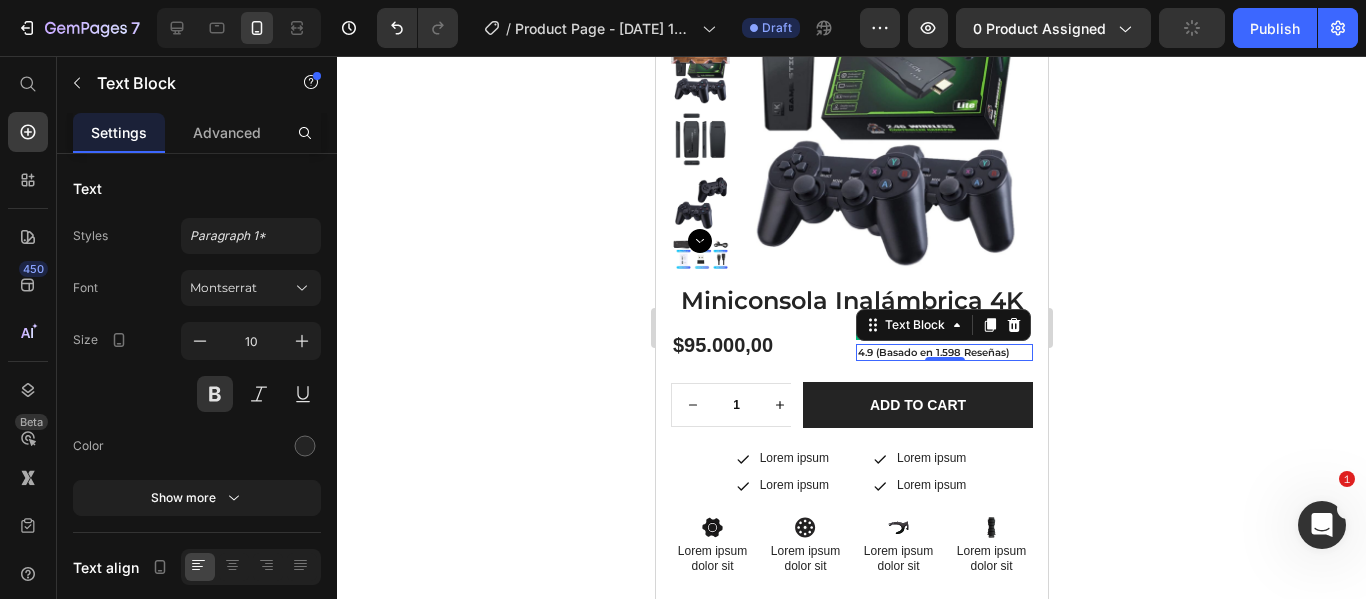 click 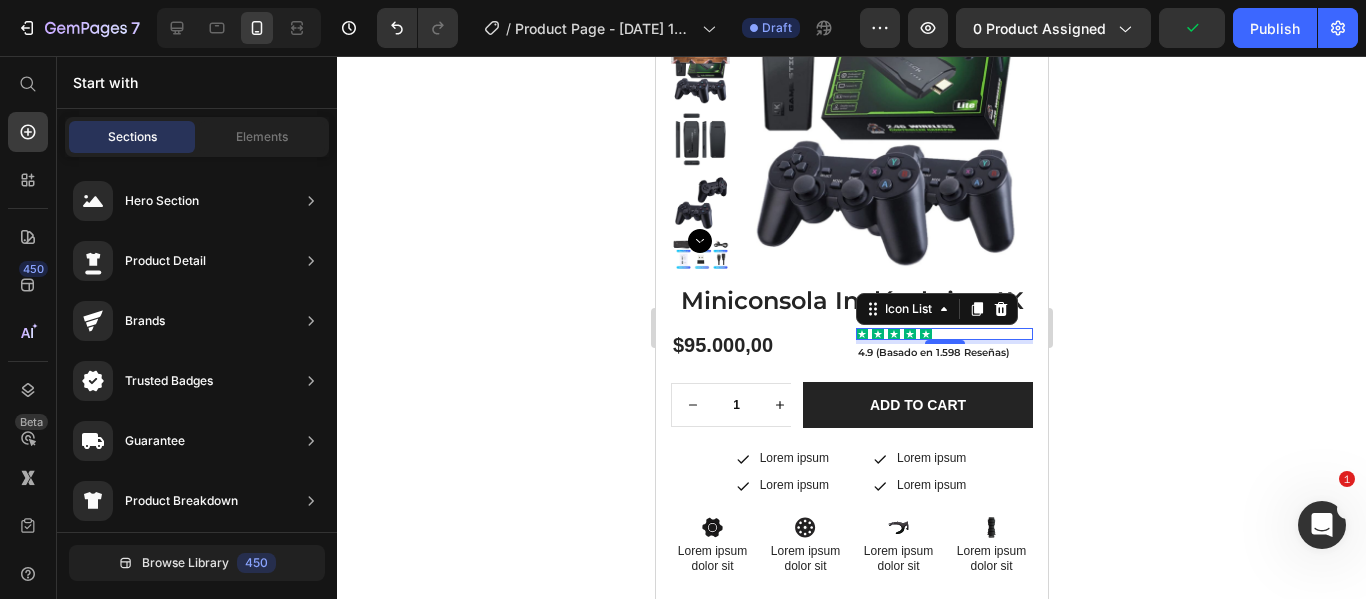 click on "Icon
Icon
Icon
Icon
Icon" at bounding box center (943, 334) 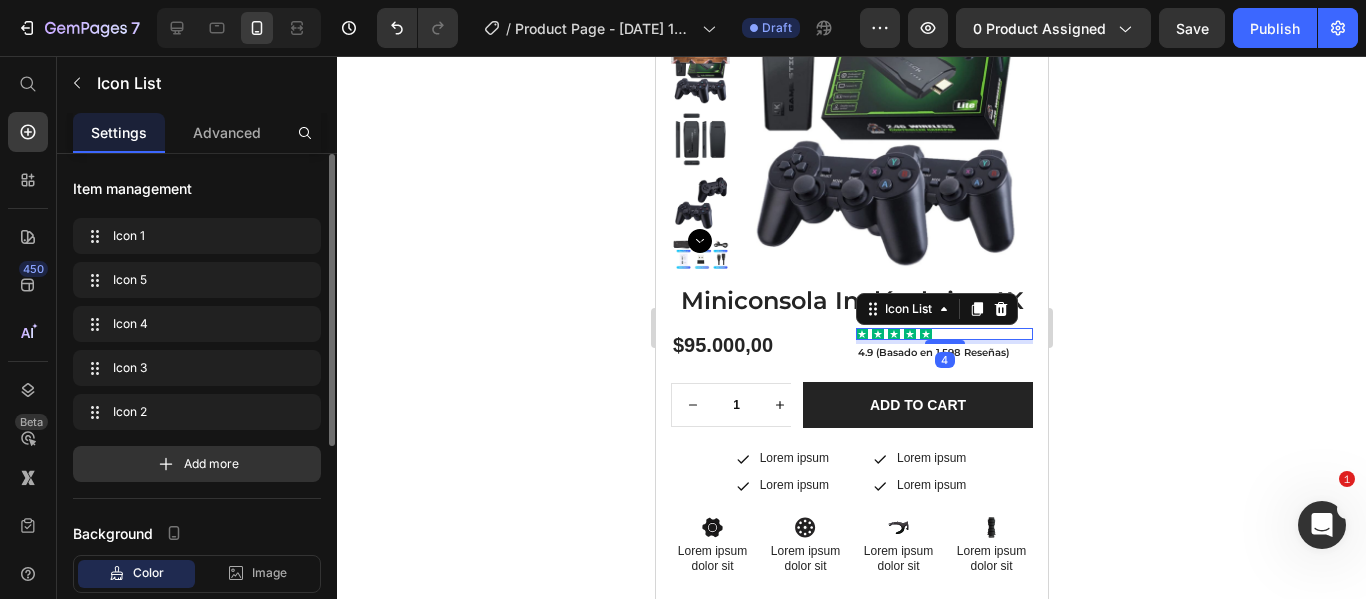 scroll, scrollTop: 200, scrollLeft: 0, axis: vertical 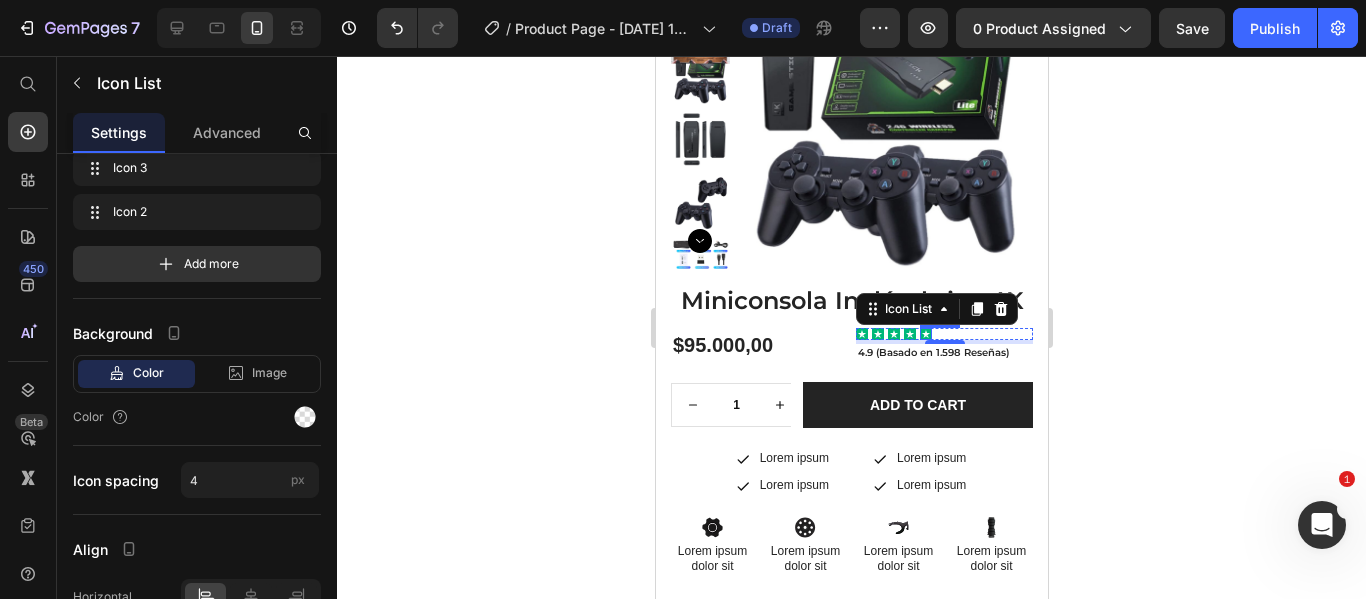 click 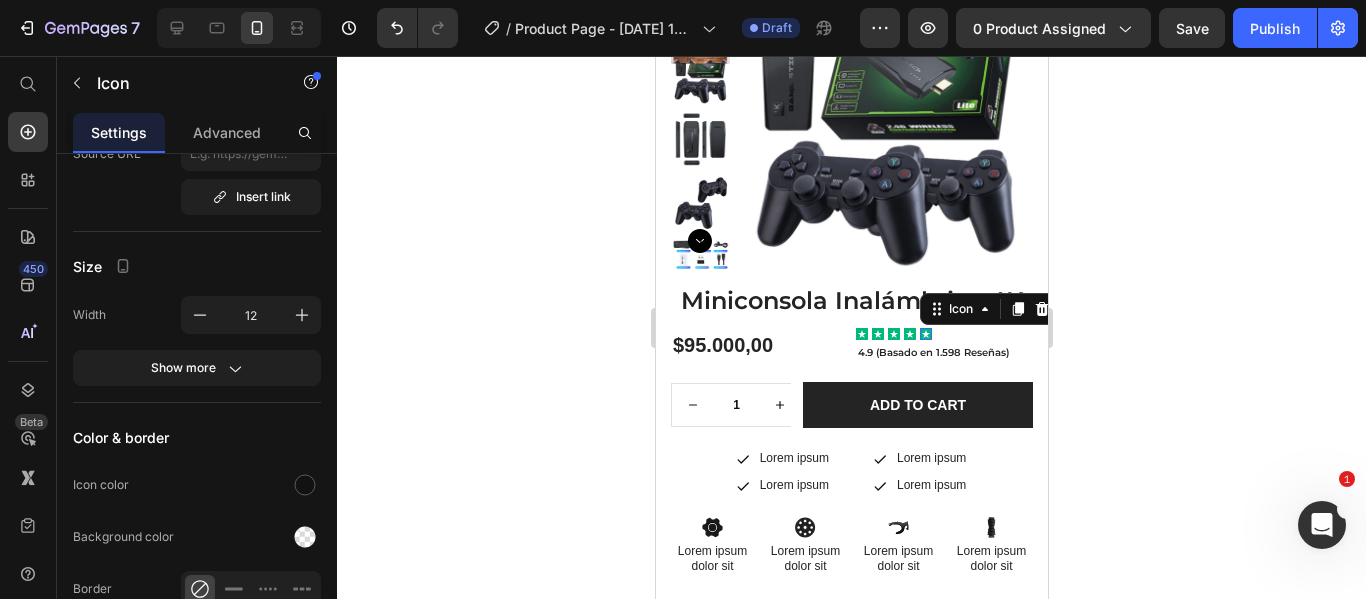 scroll, scrollTop: 0, scrollLeft: 0, axis: both 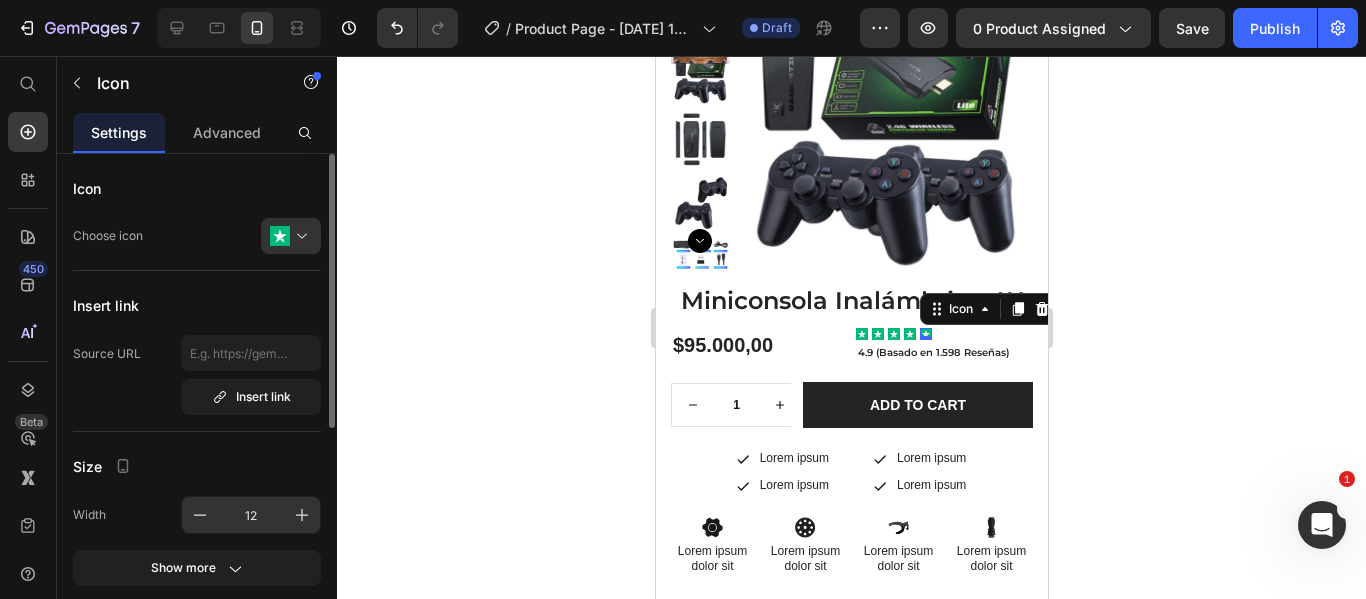 click on "12" at bounding box center (251, 515) 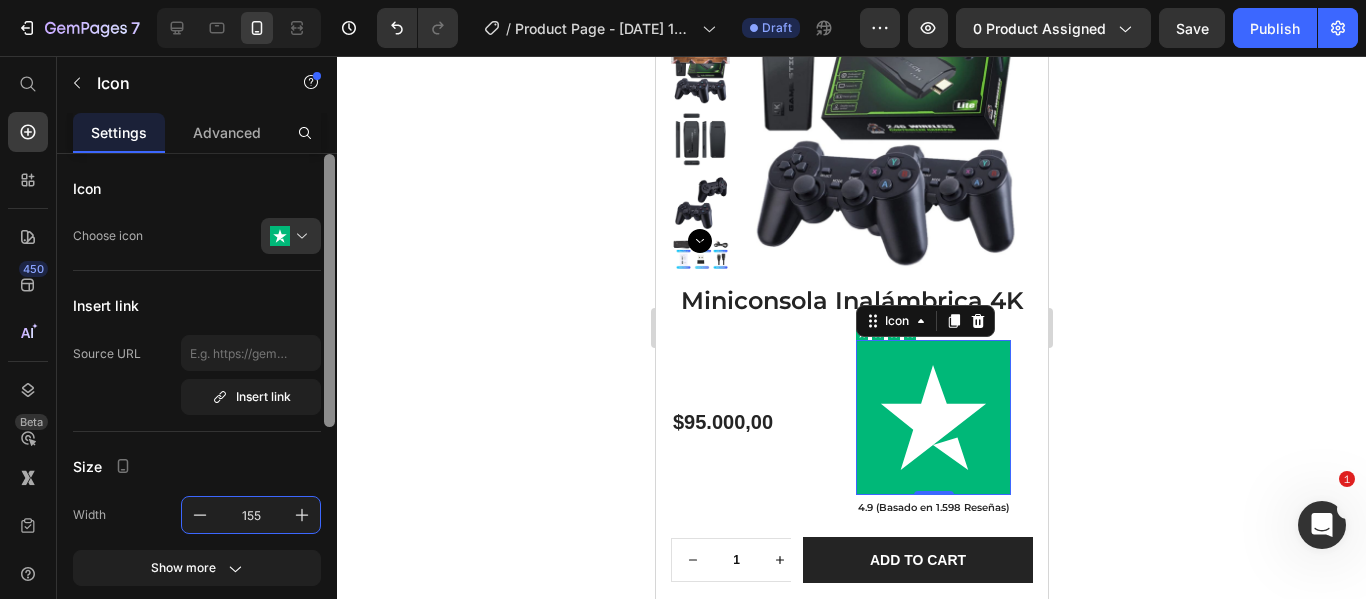 type on "15" 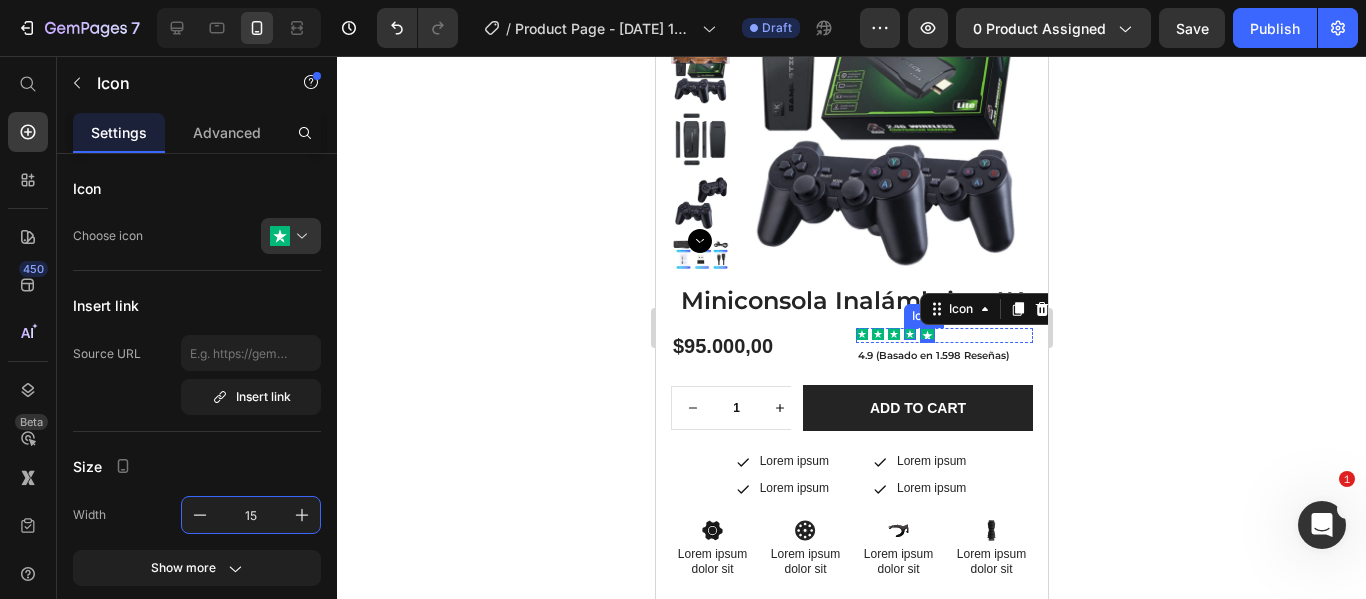 click 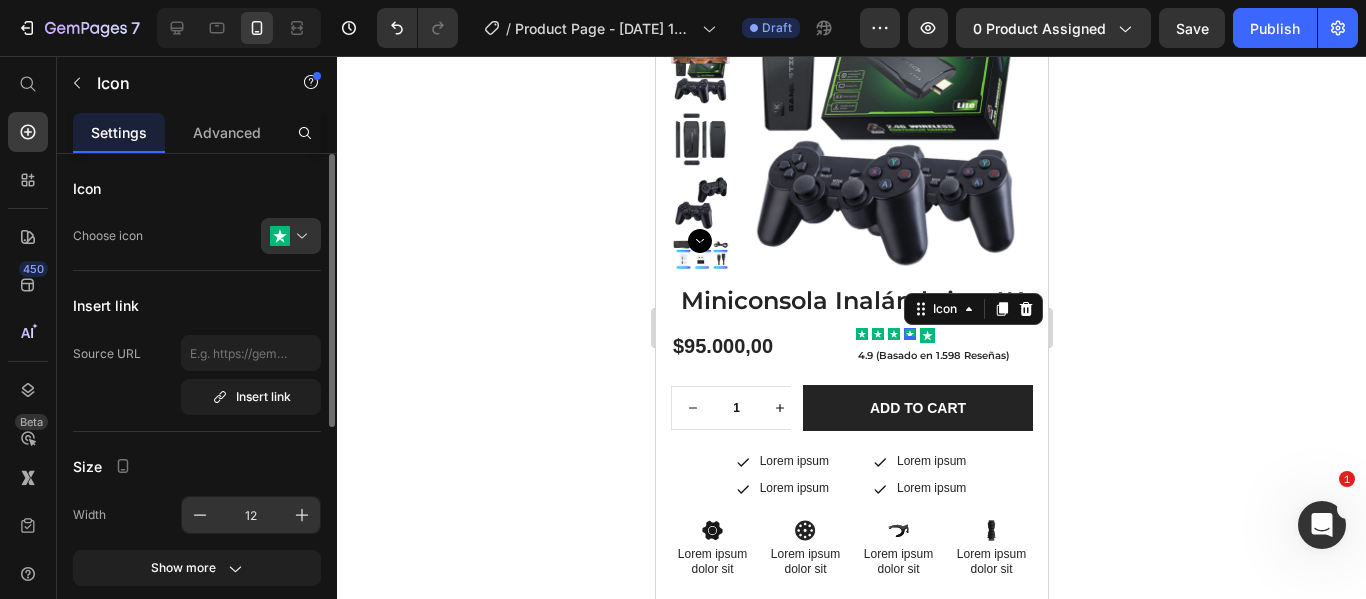 click on "12" at bounding box center [251, 515] 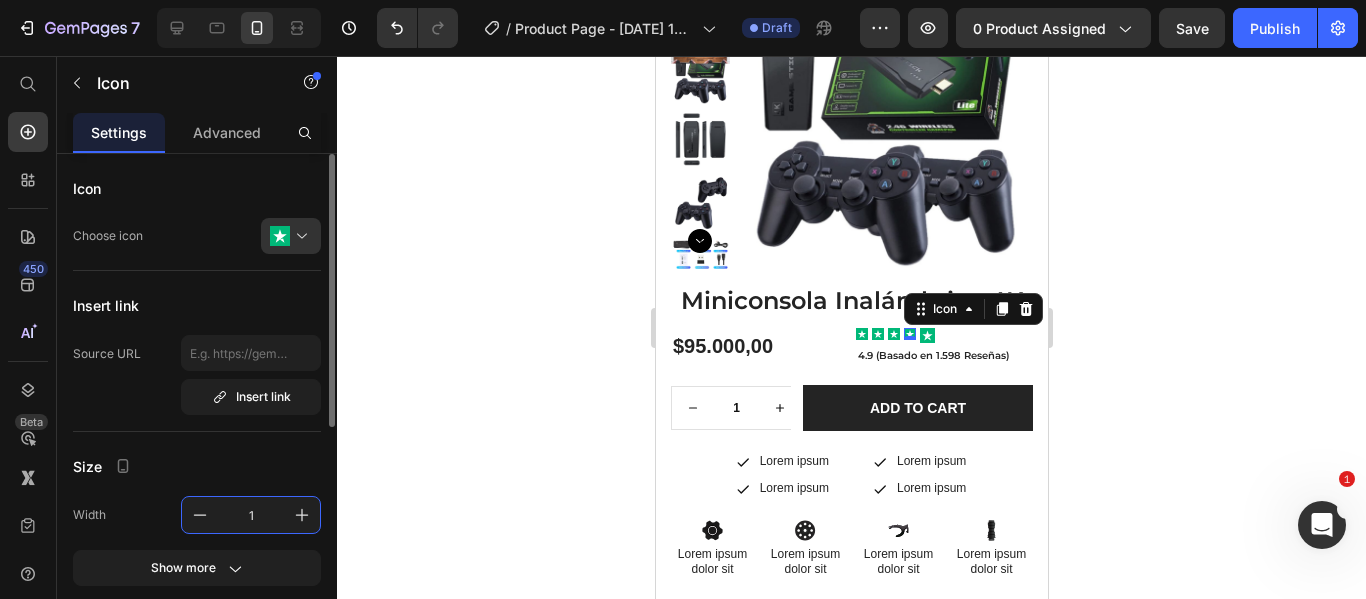 type on "15" 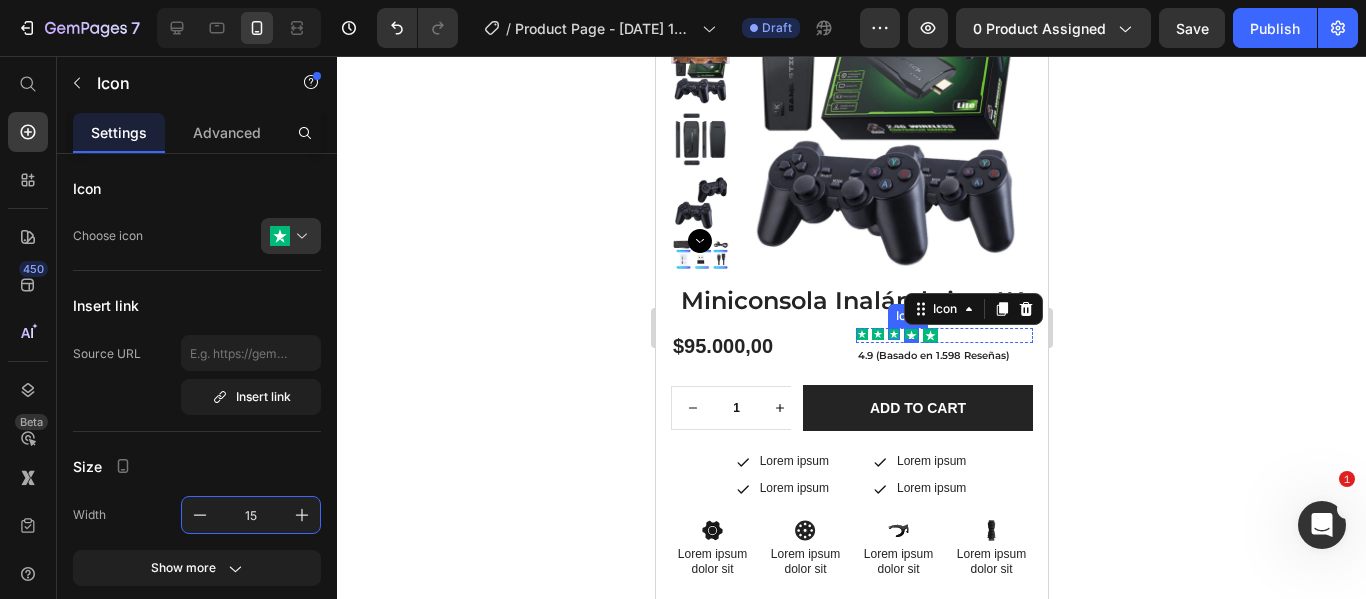 click 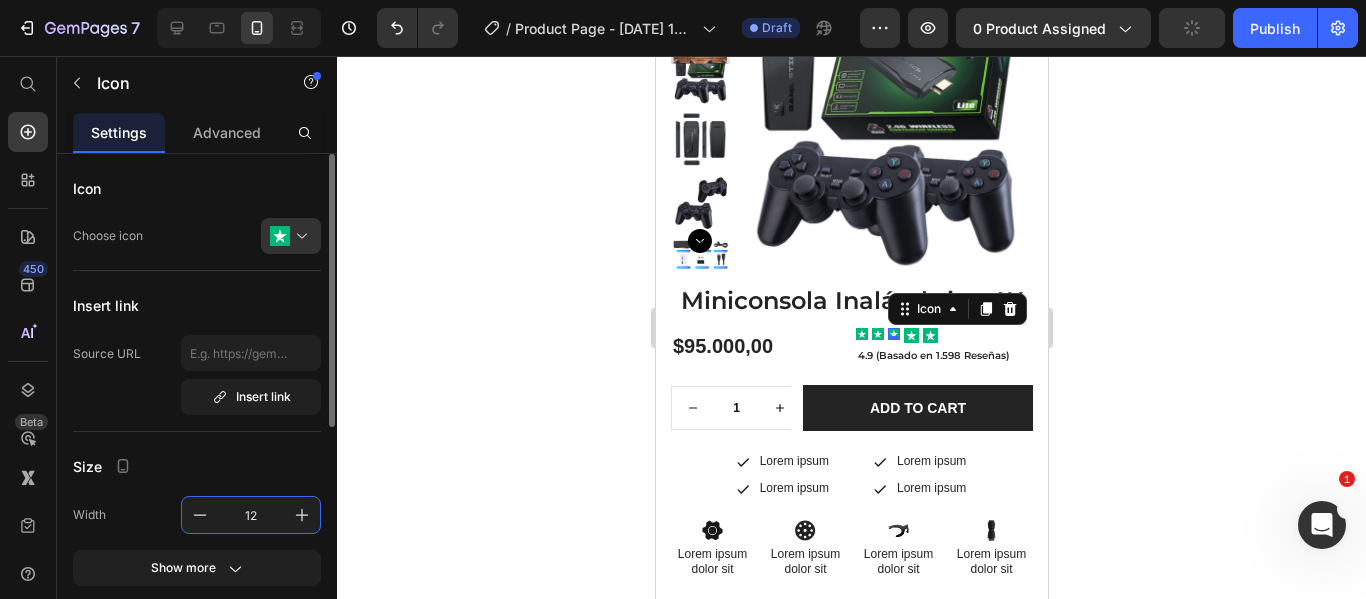 click on "12" at bounding box center [251, 515] 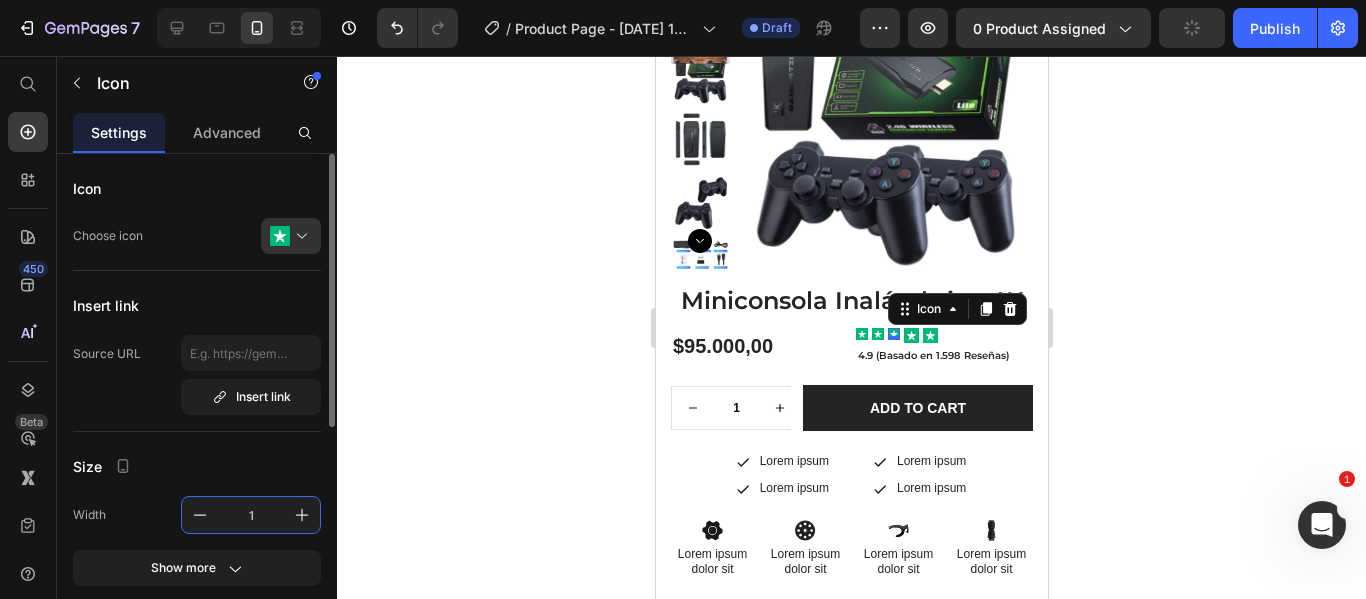 type on "15" 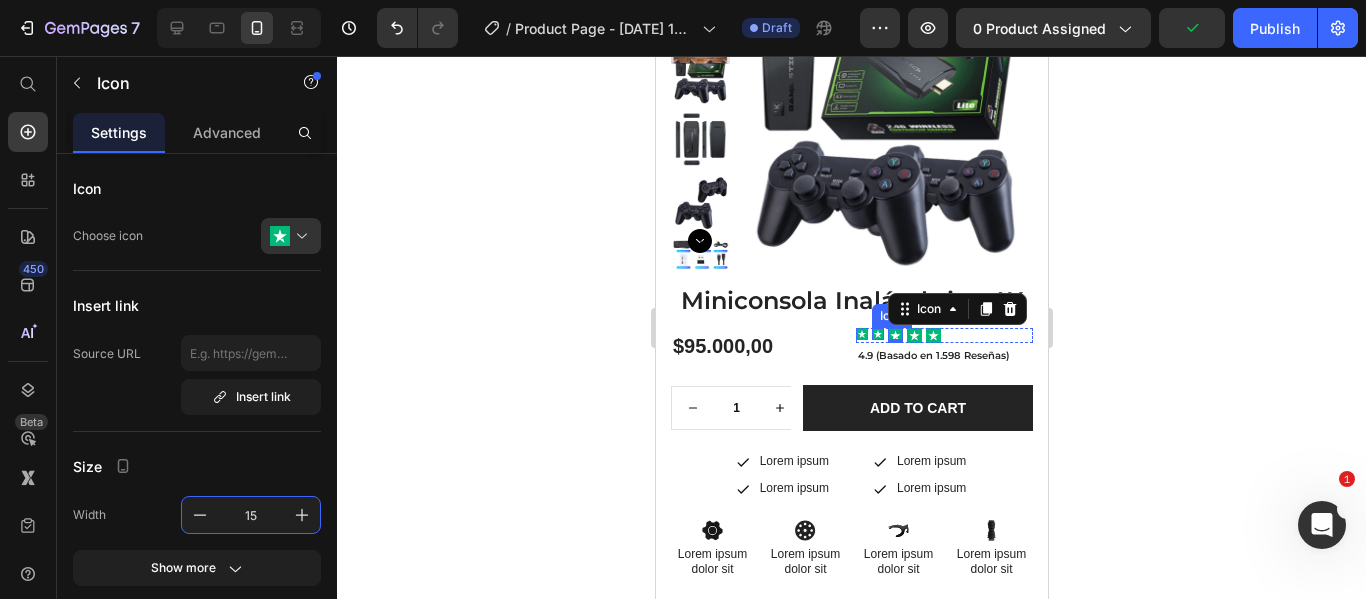 click 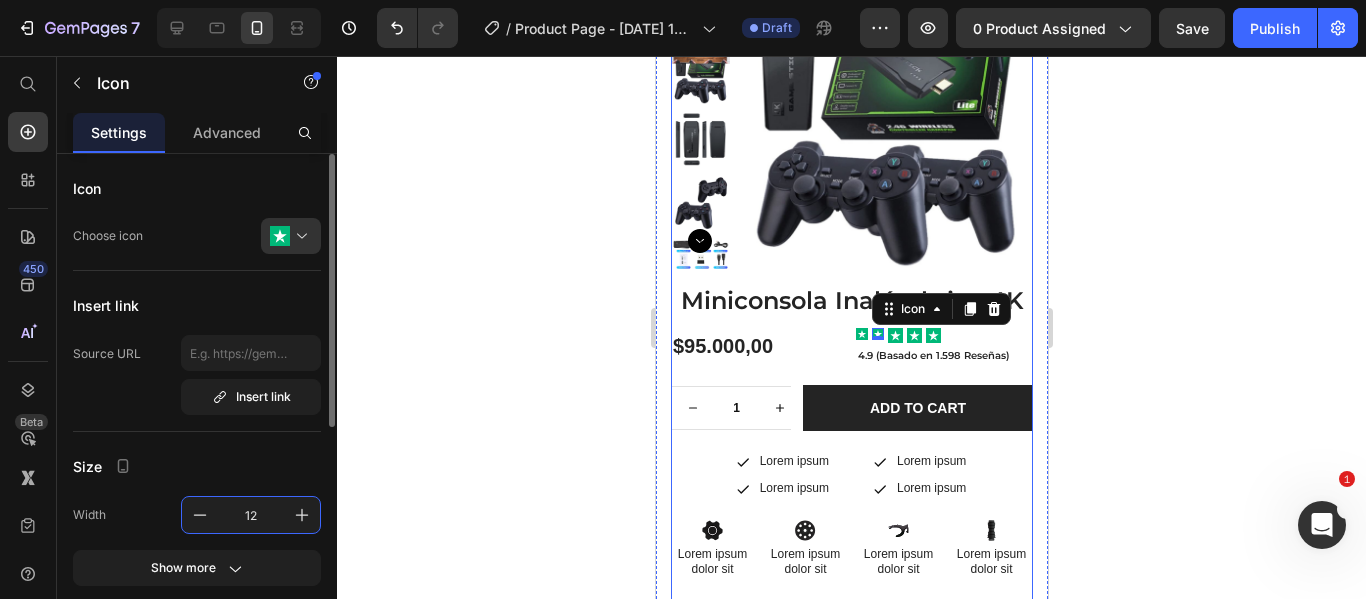 click on "12" at bounding box center [251, 515] 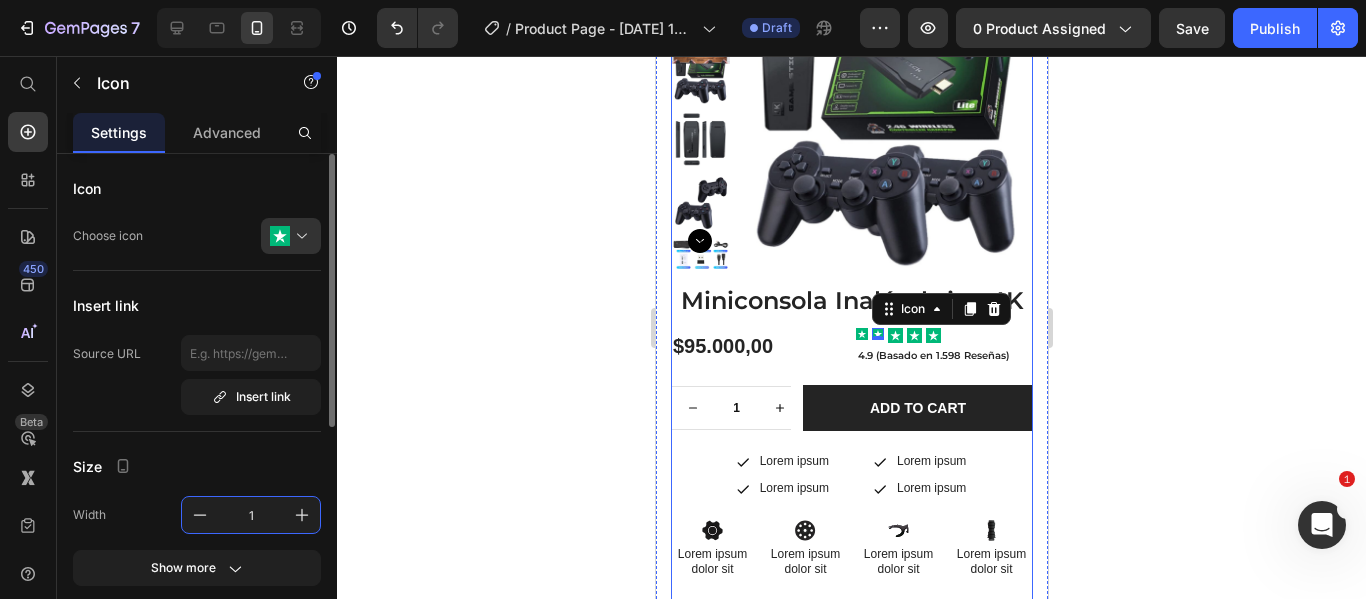 type on "15" 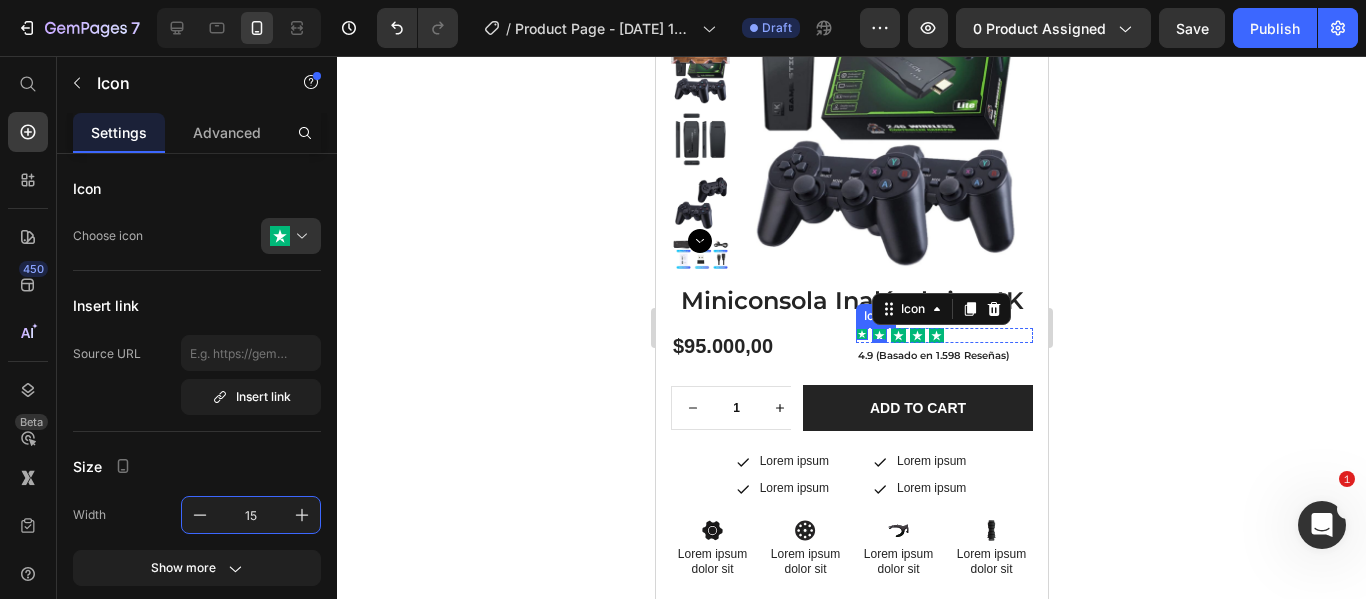 click 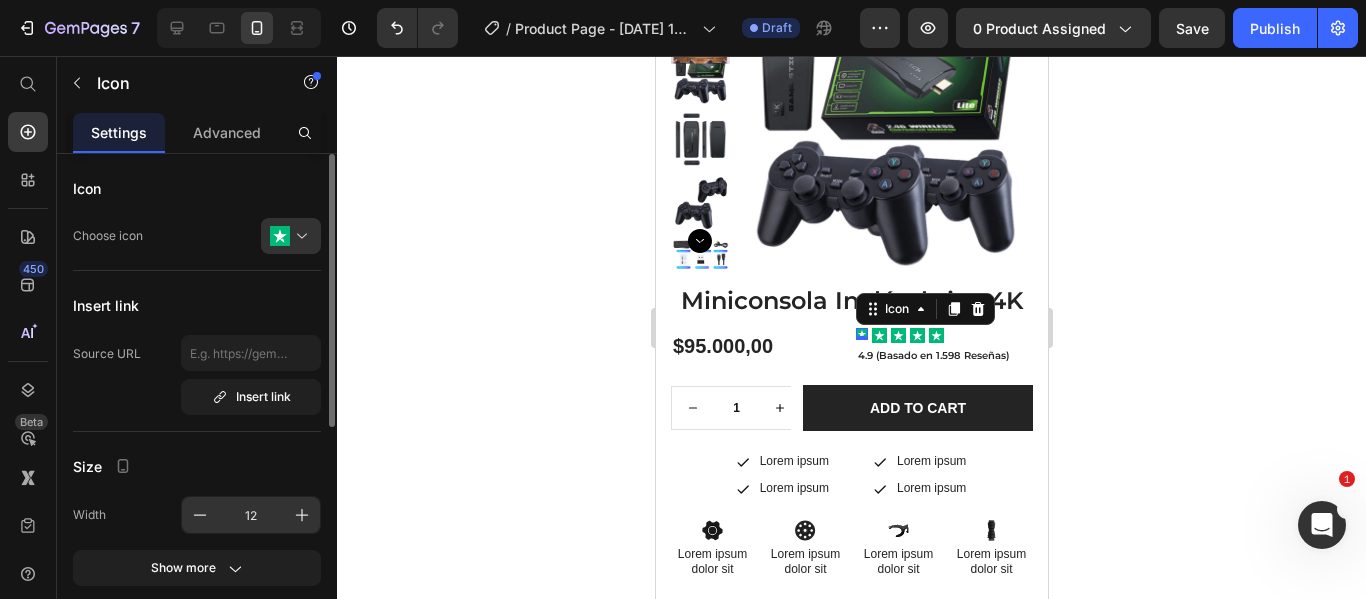 click on "12" at bounding box center (251, 515) 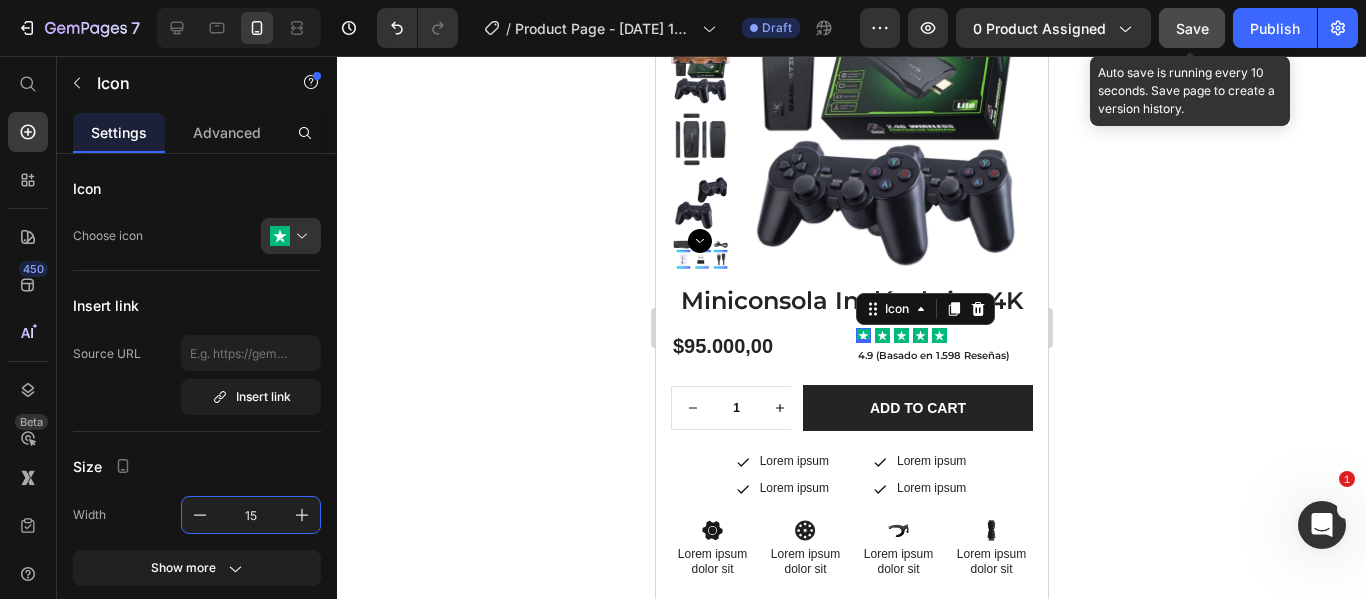type on "15" 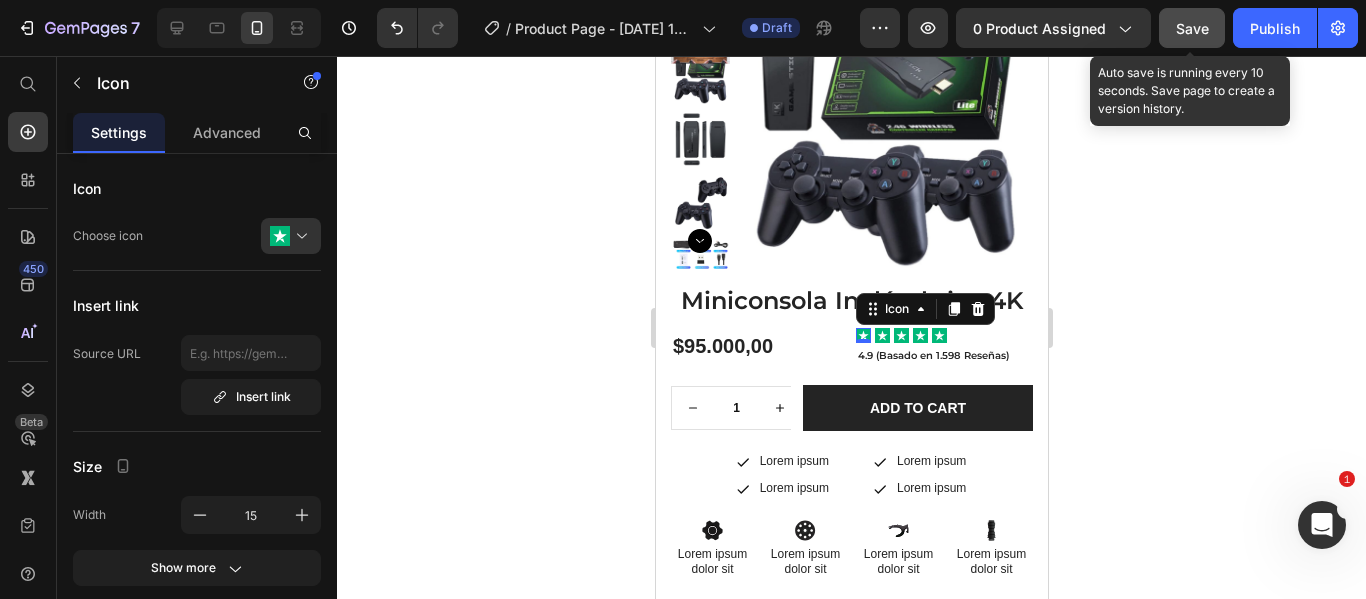 click on "Save" at bounding box center (1192, 28) 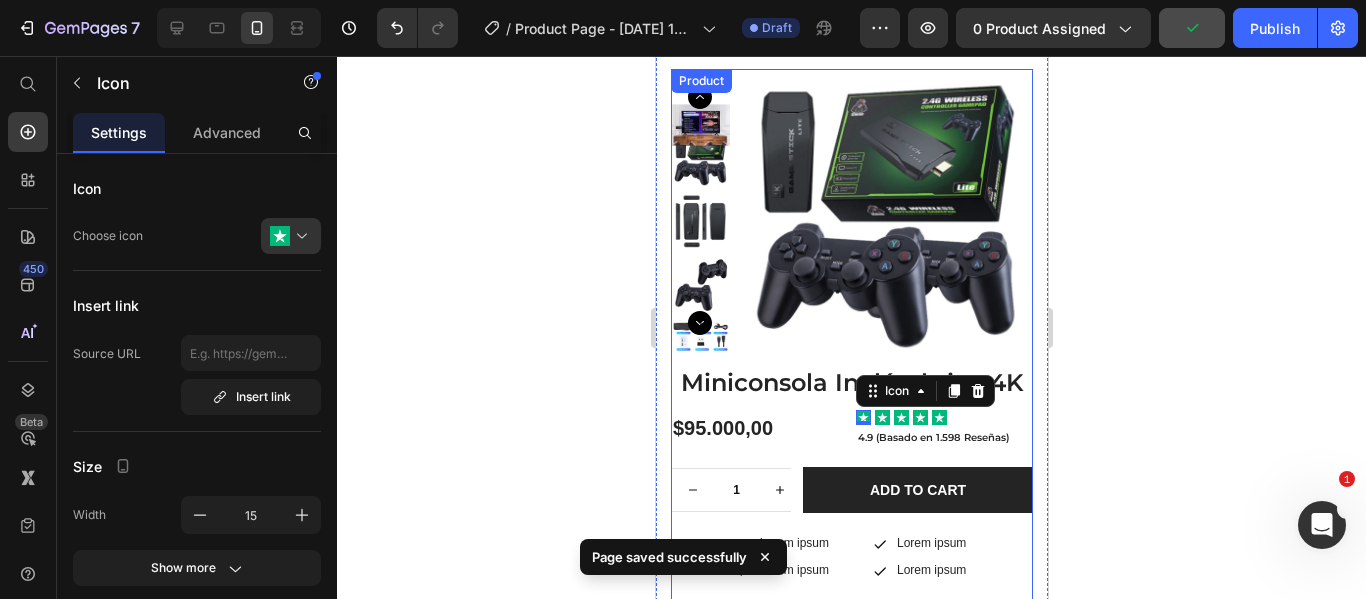 scroll, scrollTop: 71, scrollLeft: 0, axis: vertical 